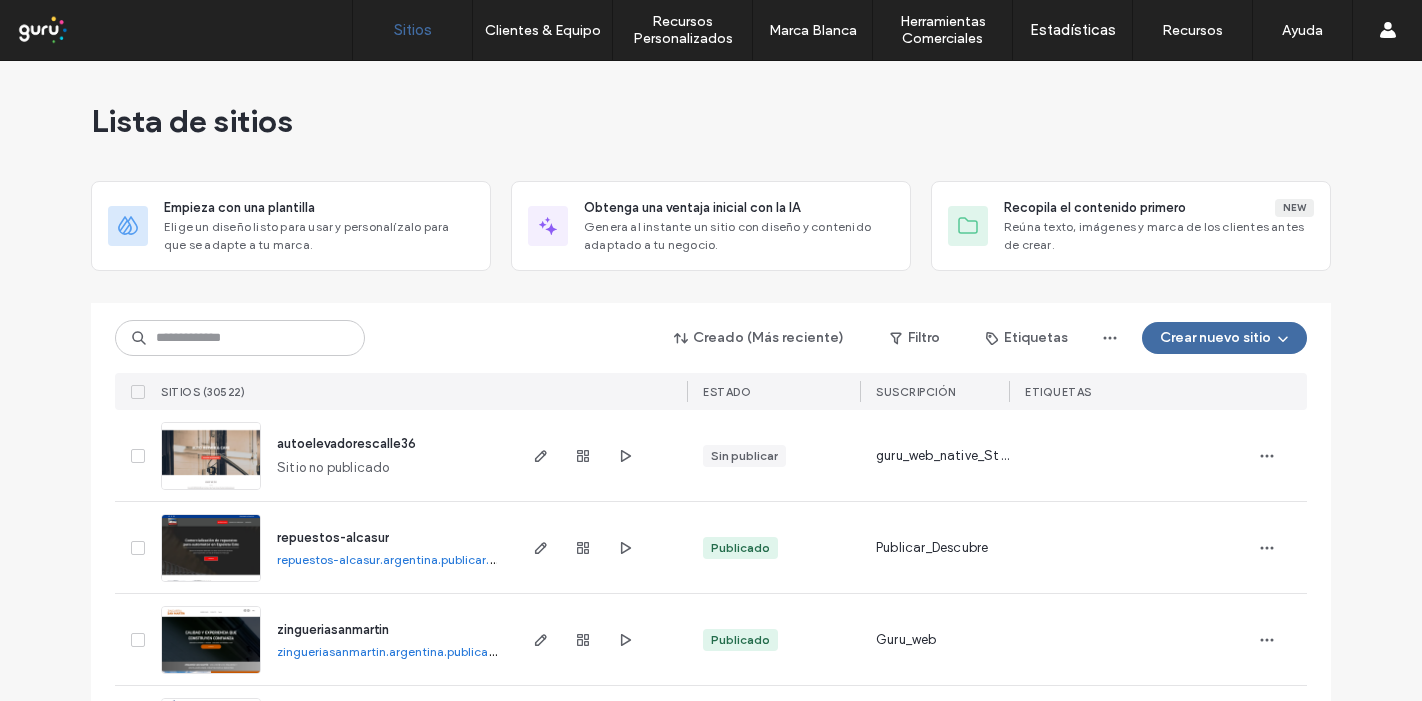 scroll, scrollTop: 0, scrollLeft: 0, axis: both 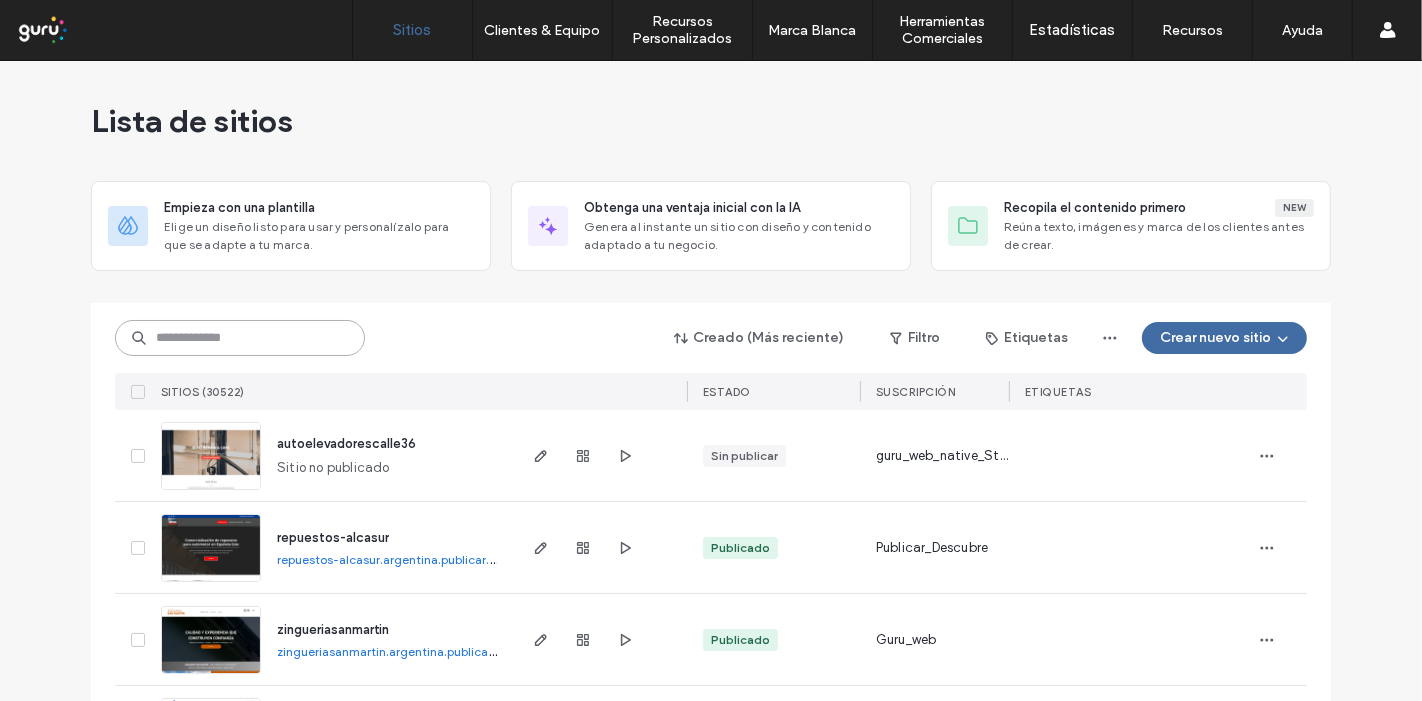 click at bounding box center (240, 338) 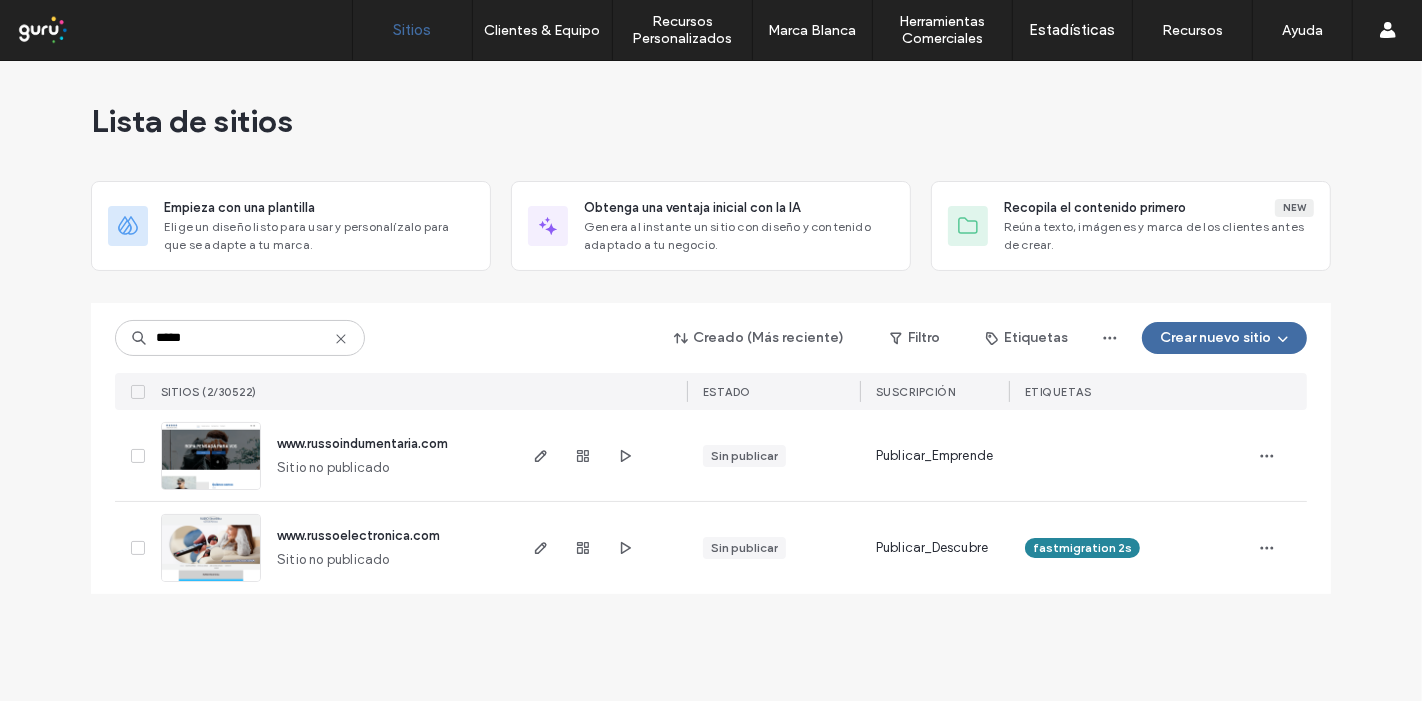 drag, startPoint x: 272, startPoint y: 307, endPoint x: 237, endPoint y: 307, distance: 35 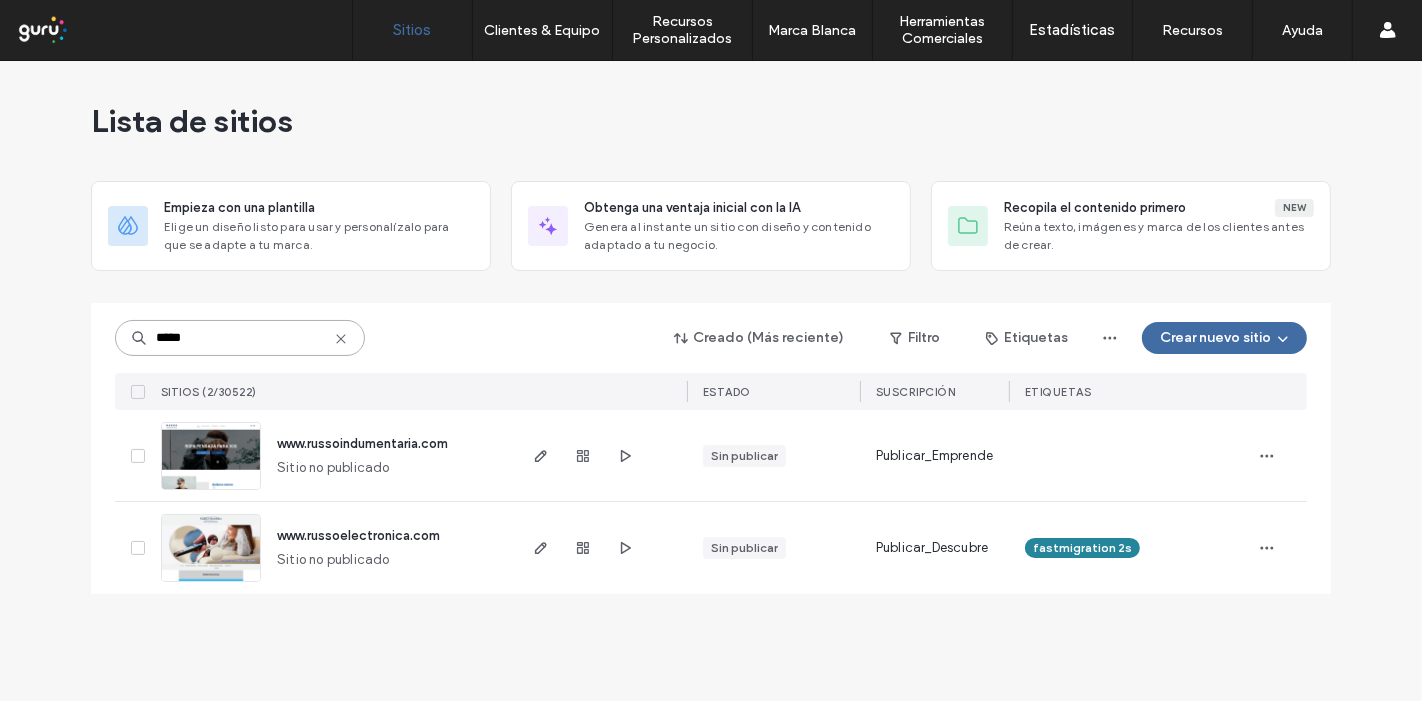 click on "*****" at bounding box center [240, 338] 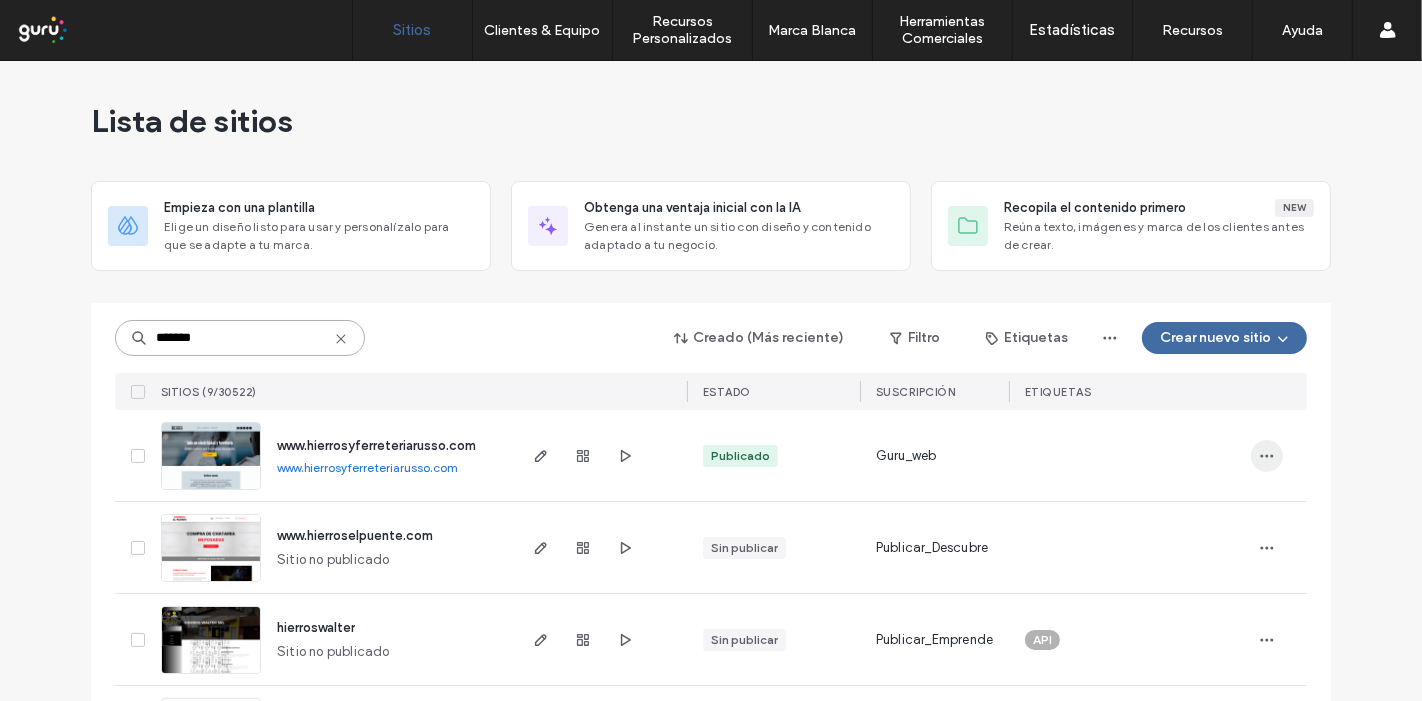 type on "*******" 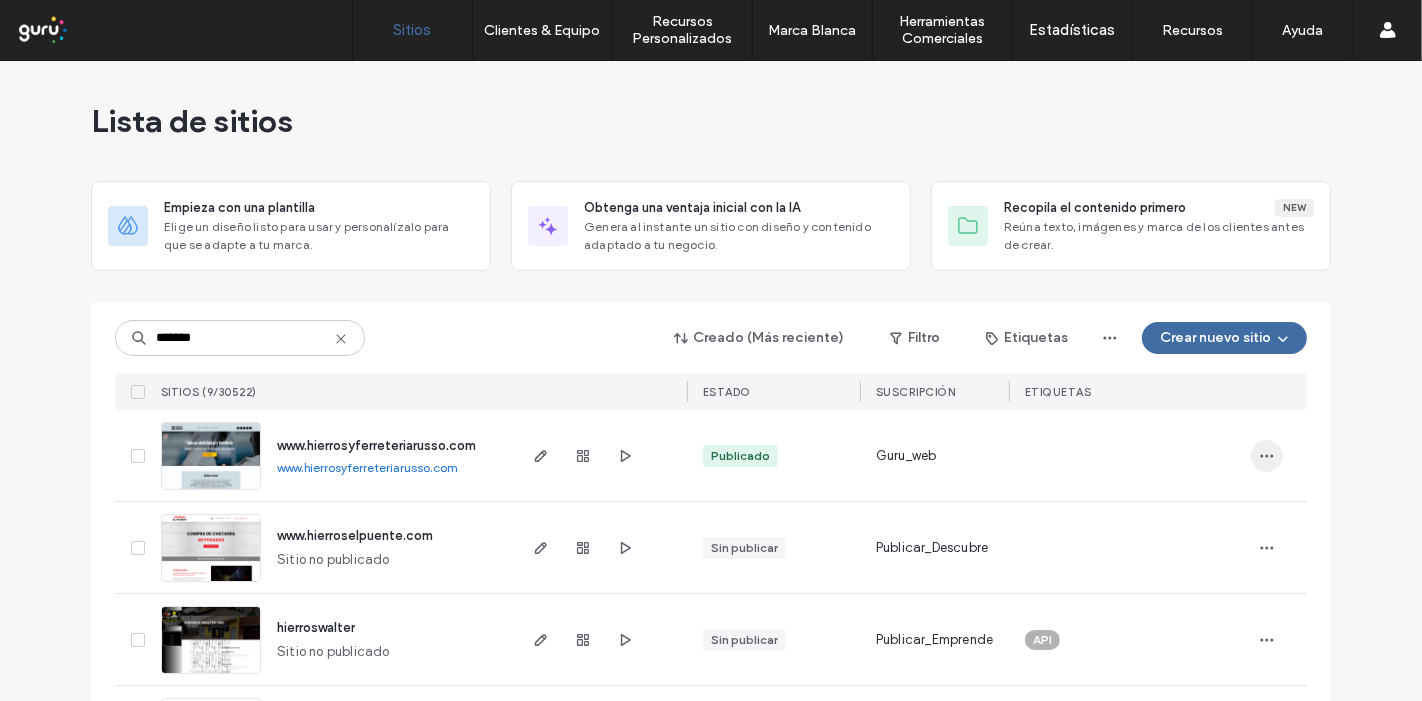 click 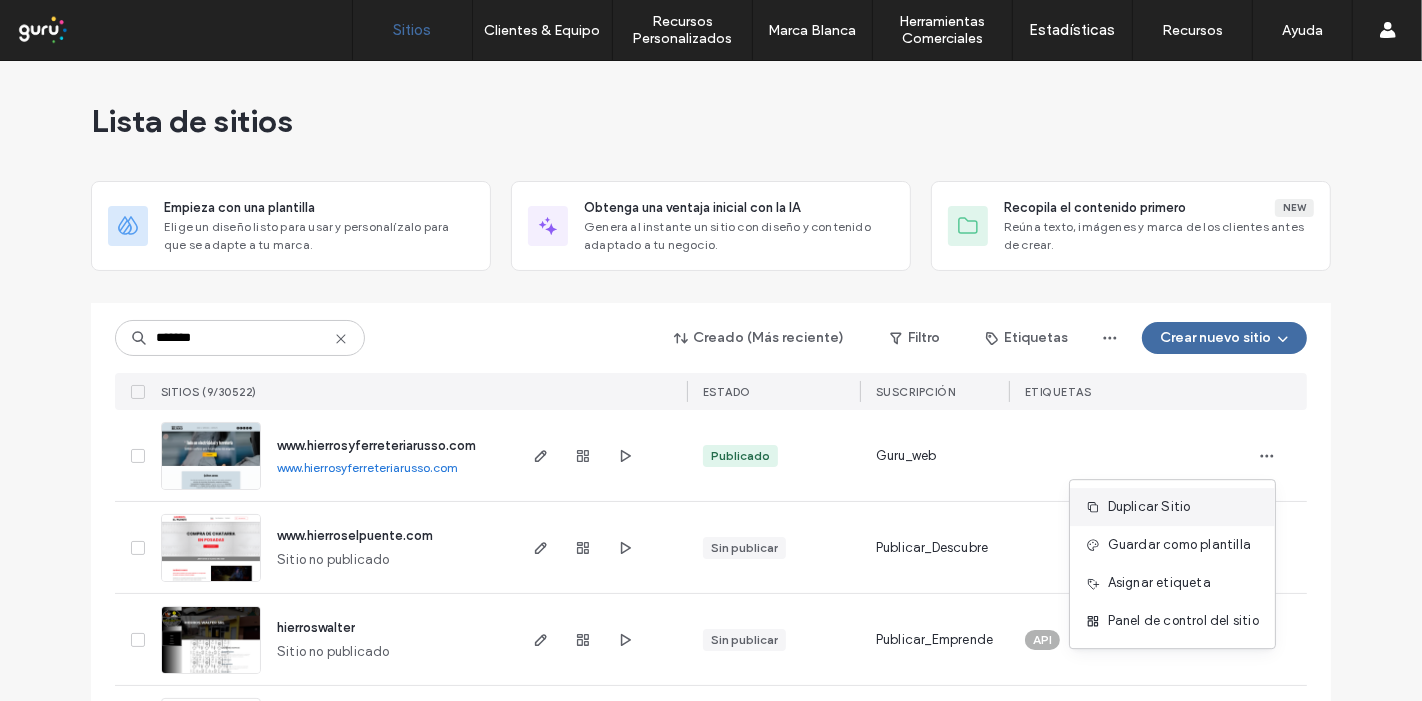 click on "Duplicar Sitio" at bounding box center (1149, 507) 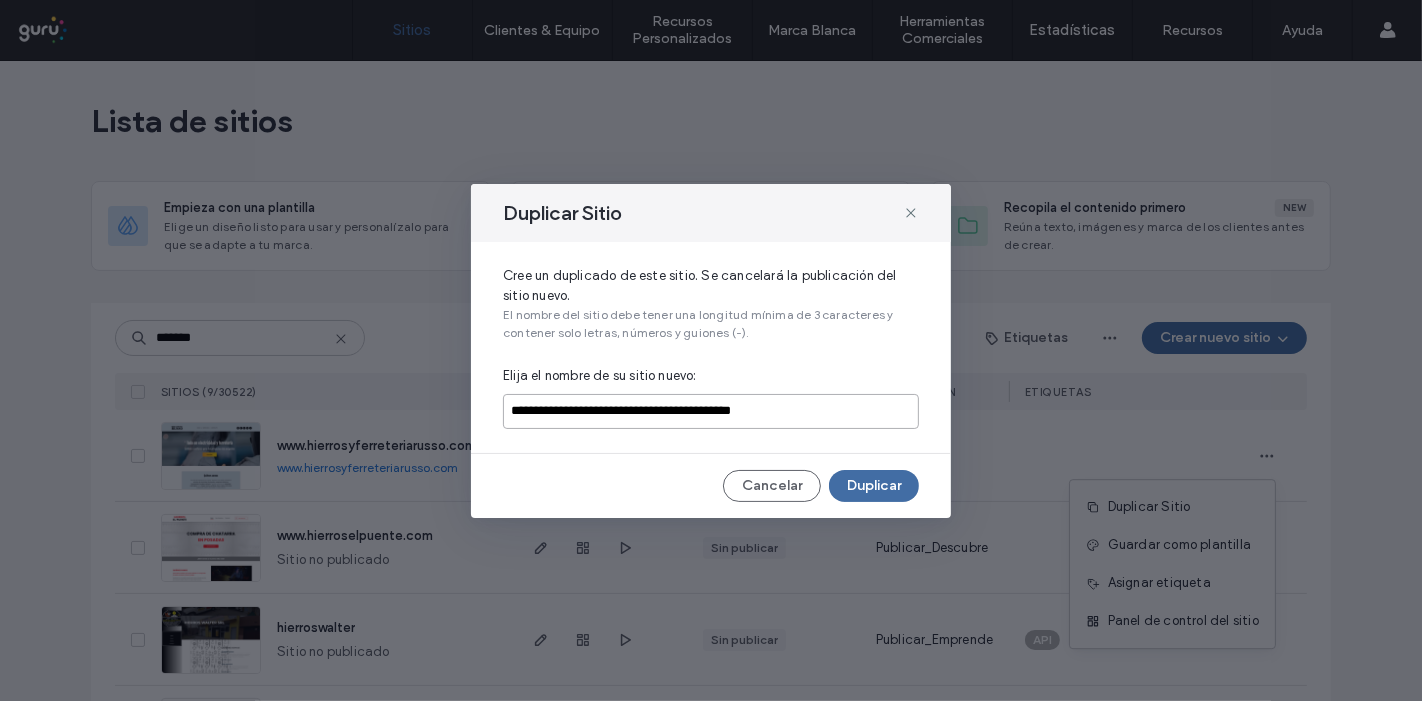 drag, startPoint x: 870, startPoint y: 404, endPoint x: 479, endPoint y: 384, distance: 391.51117 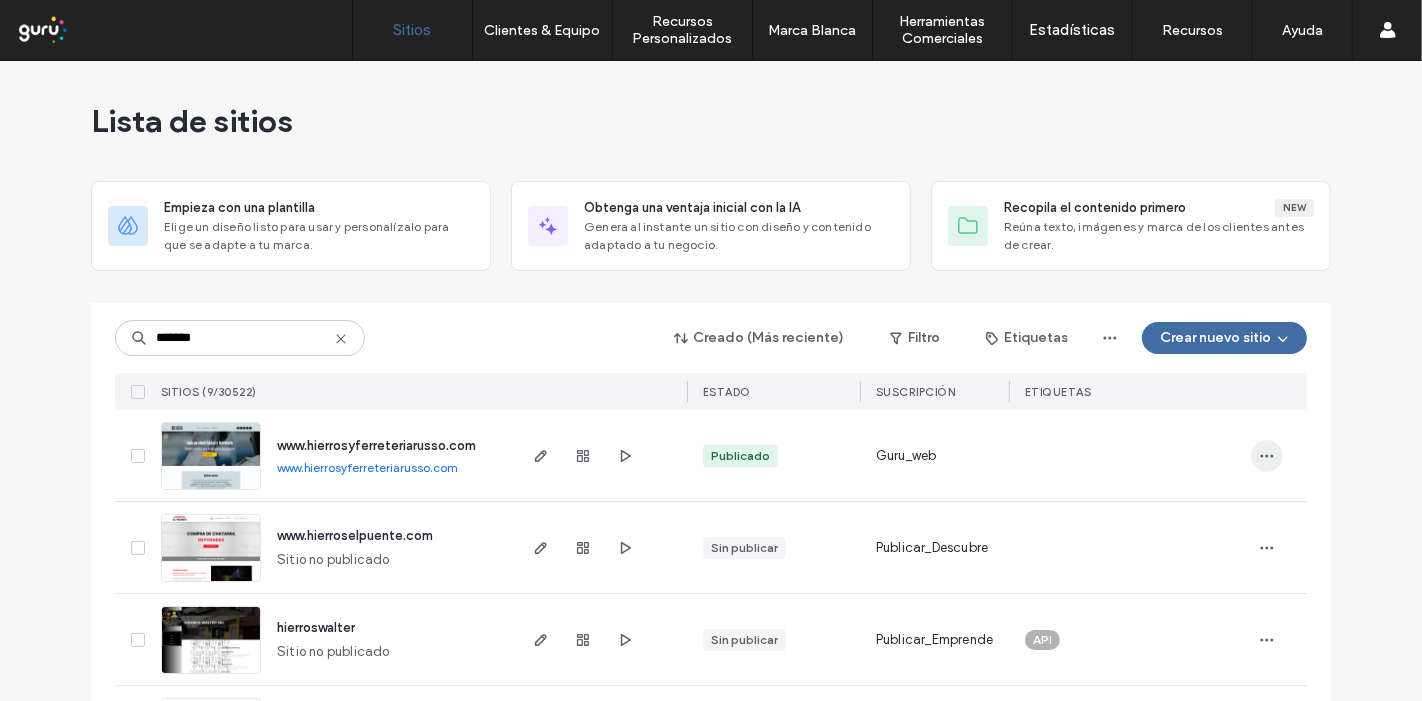 click at bounding box center (1267, 456) 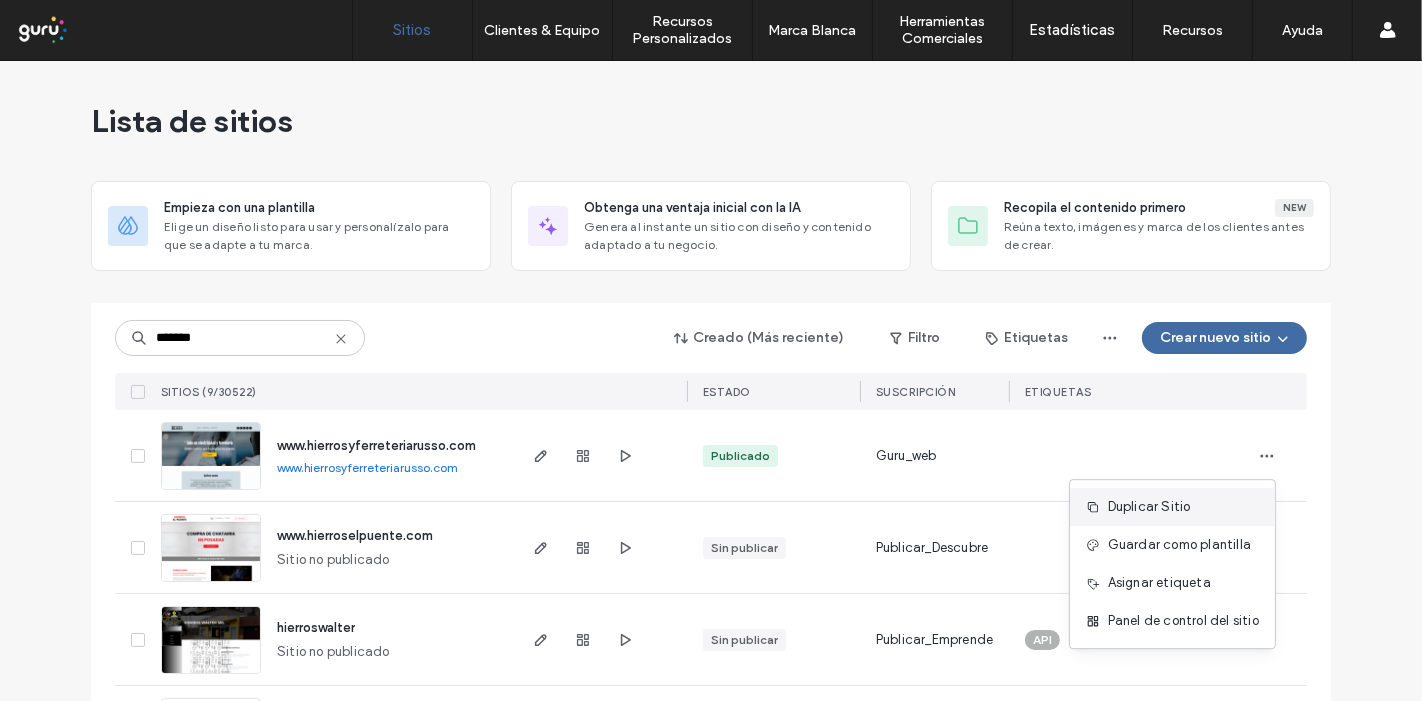 click on "Duplicar Sitio" at bounding box center (1149, 507) 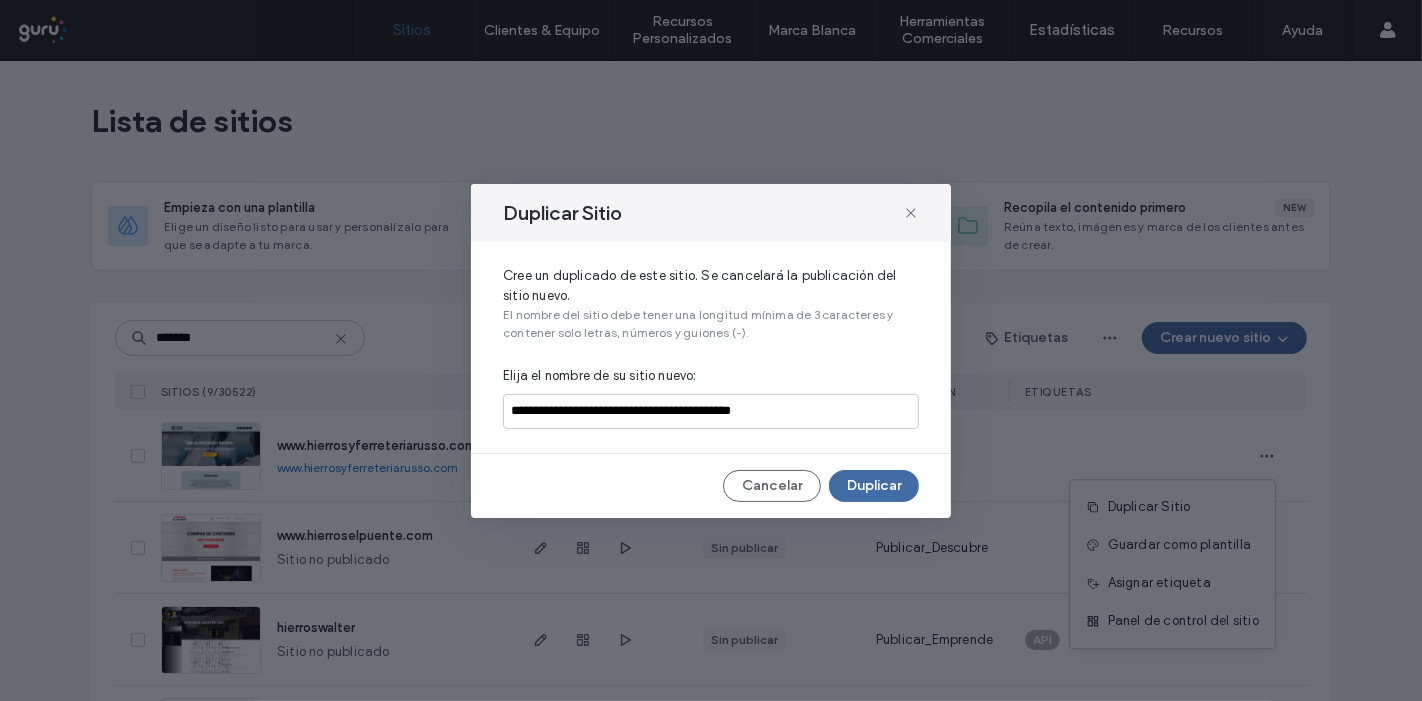 click on "**********" at bounding box center [711, 347] 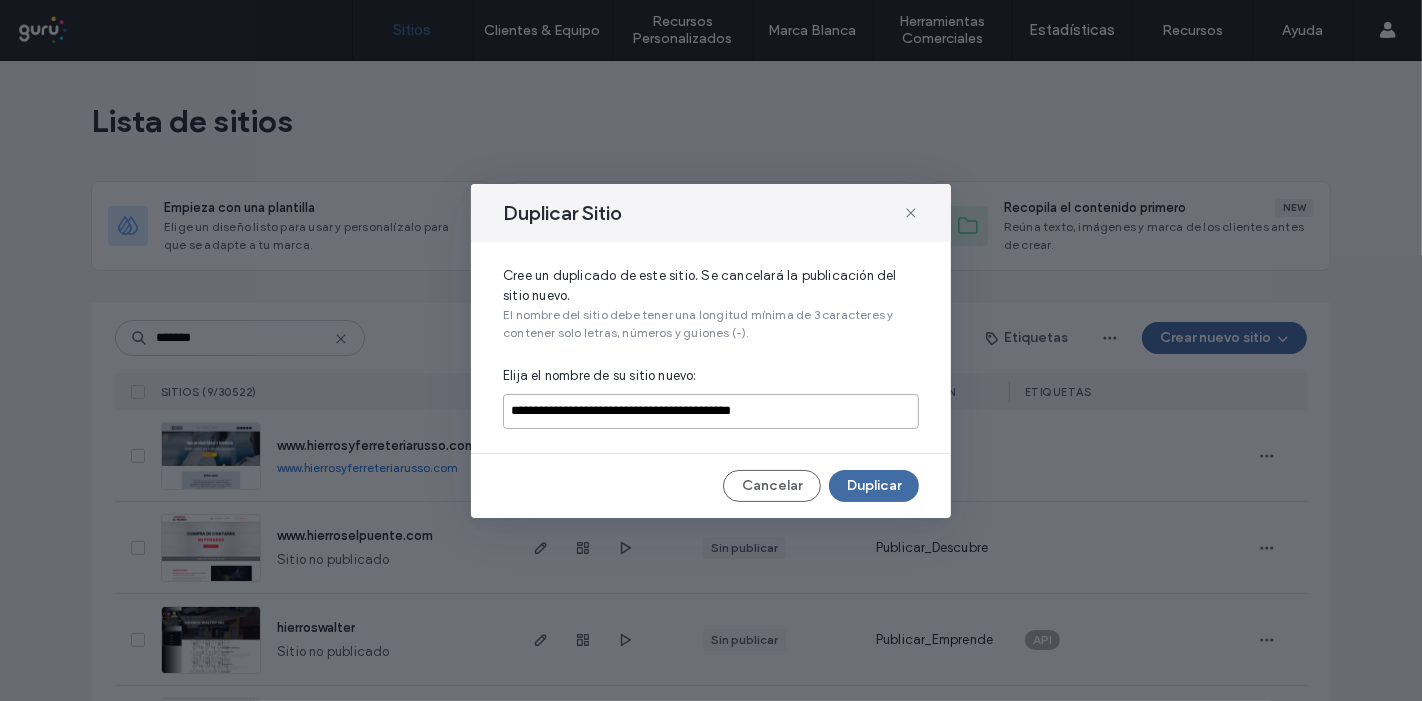 click on "**********" at bounding box center [711, 411] 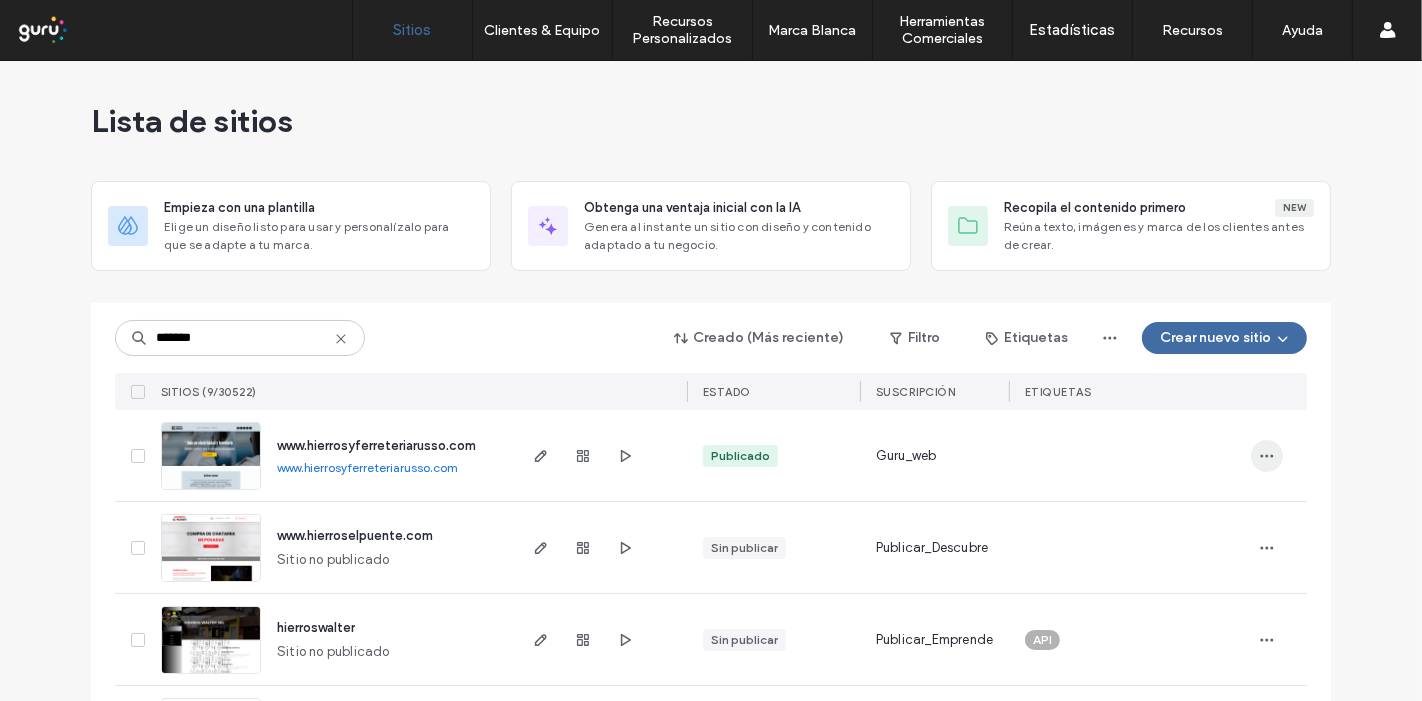 click 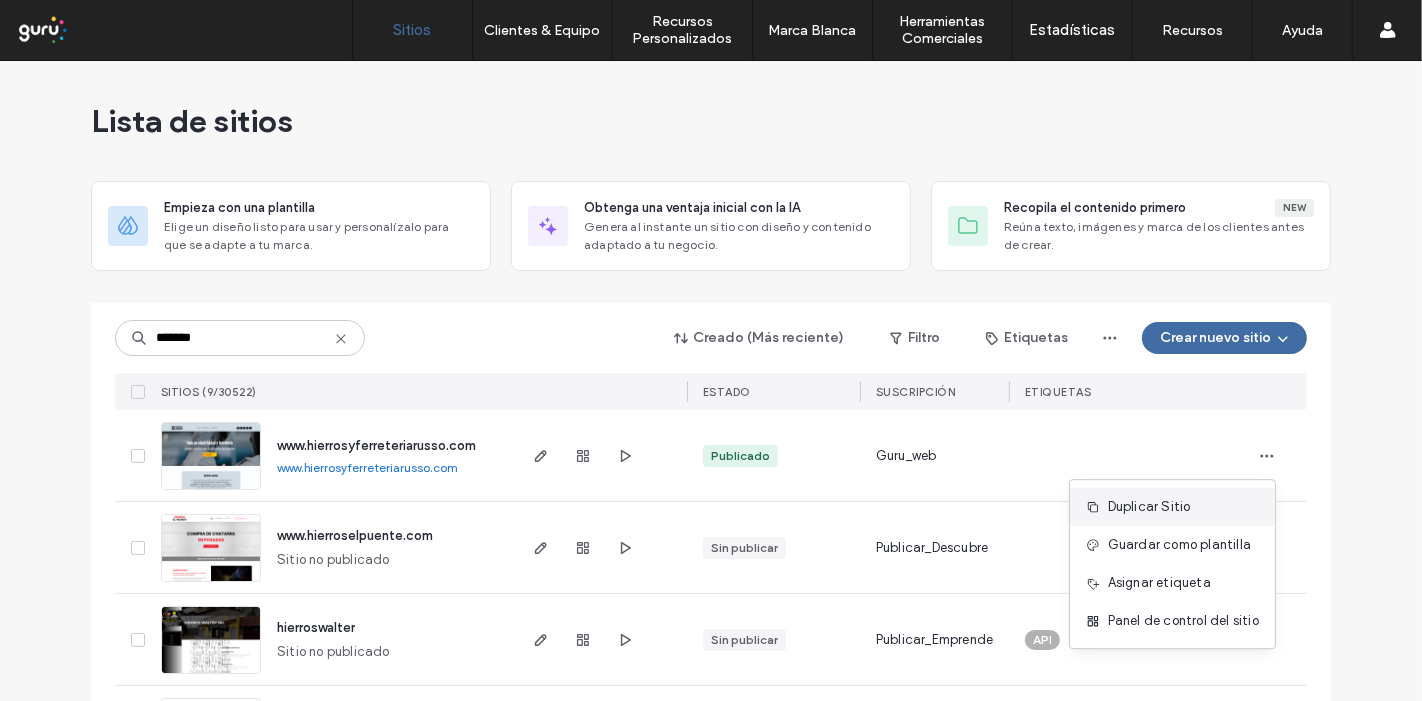 click on "Duplicar Sitio" at bounding box center [1172, 507] 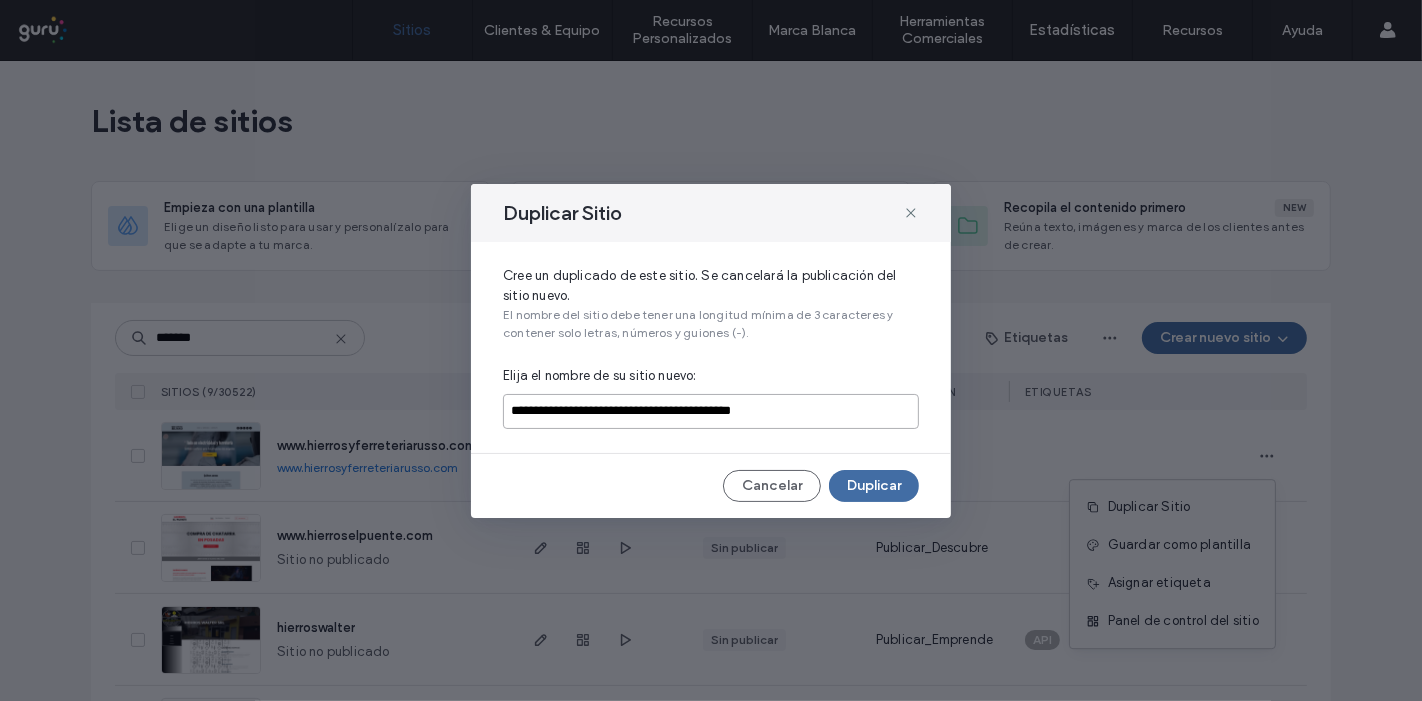 click on "**********" at bounding box center [711, 411] 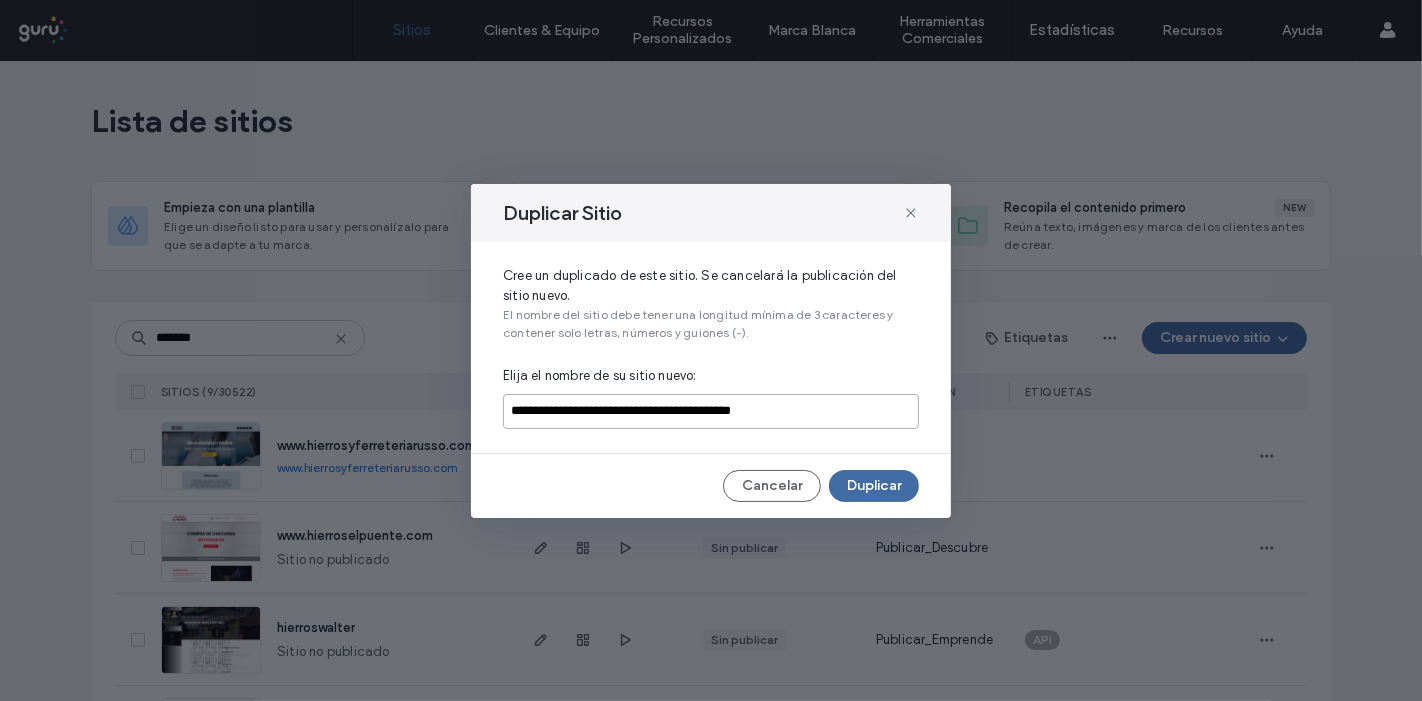 click on "**********" at bounding box center [711, 411] 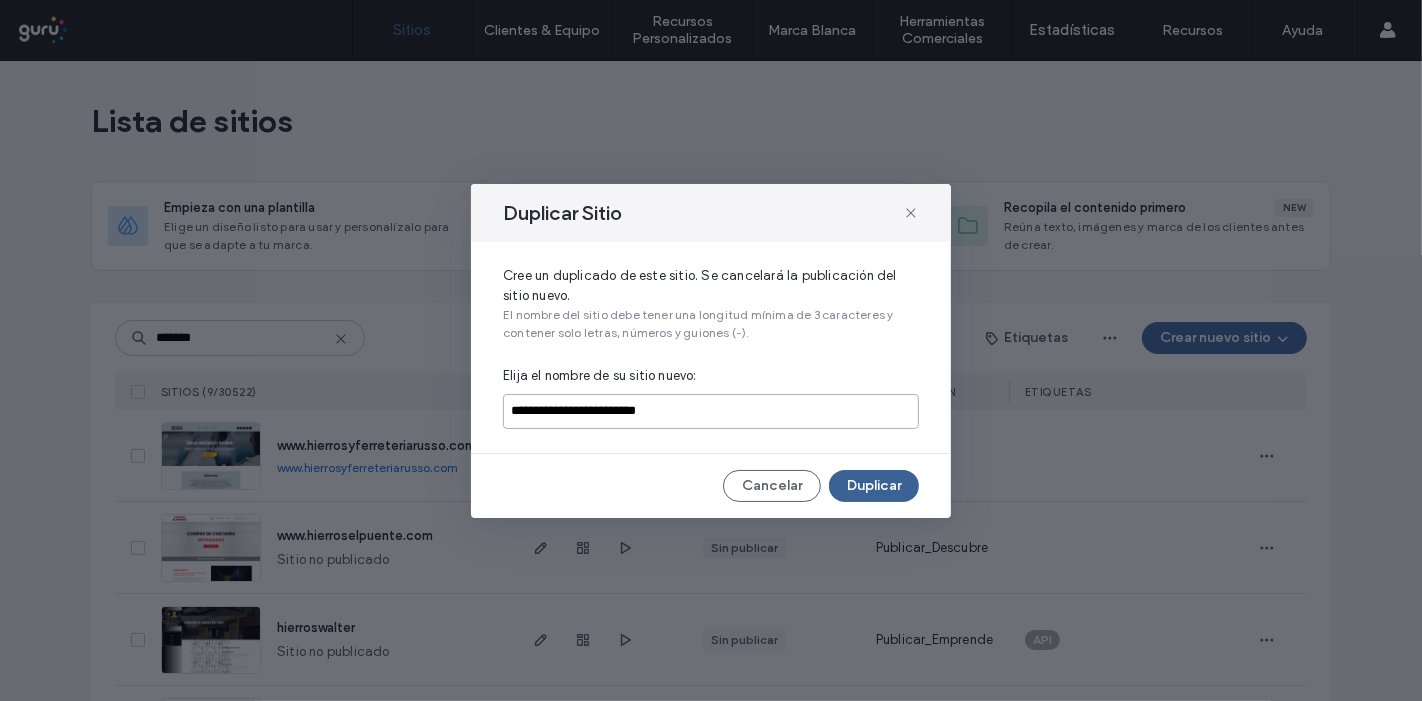 type on "**********" 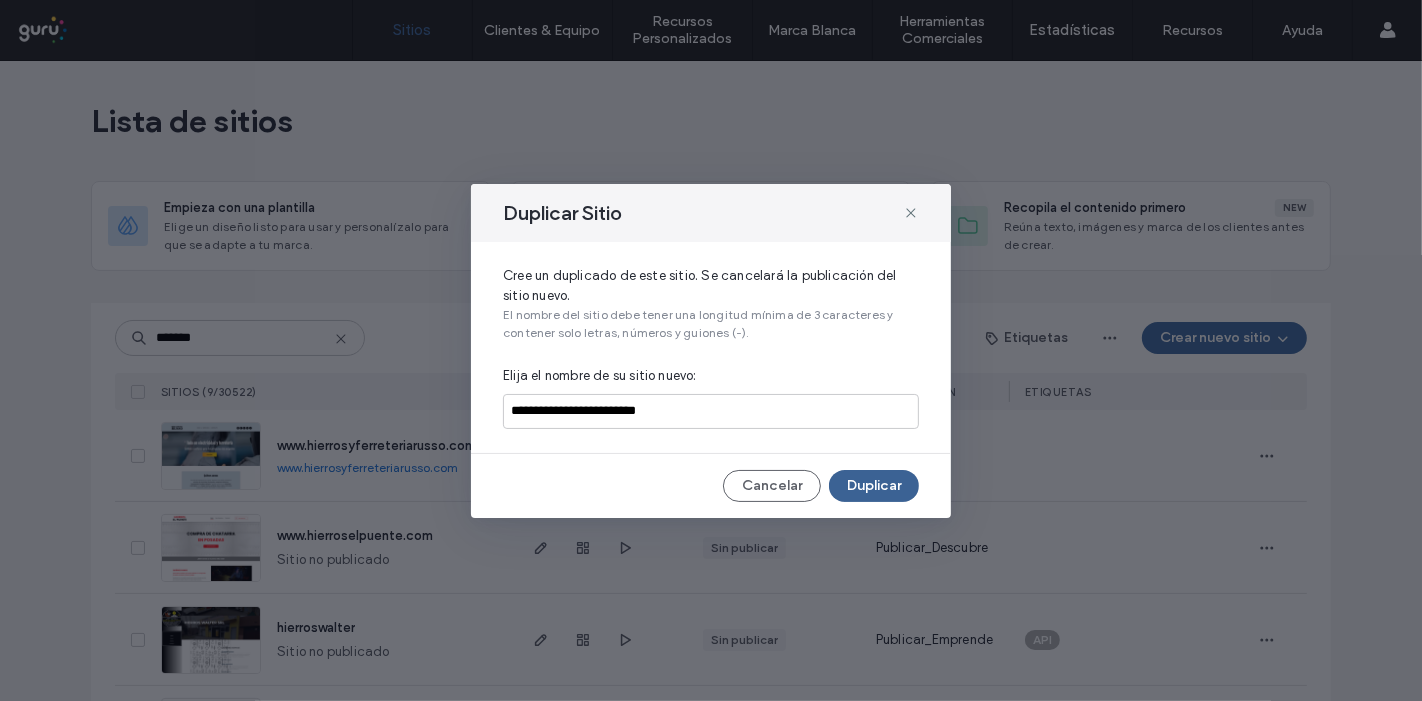 click on "Duplicar" at bounding box center [874, 486] 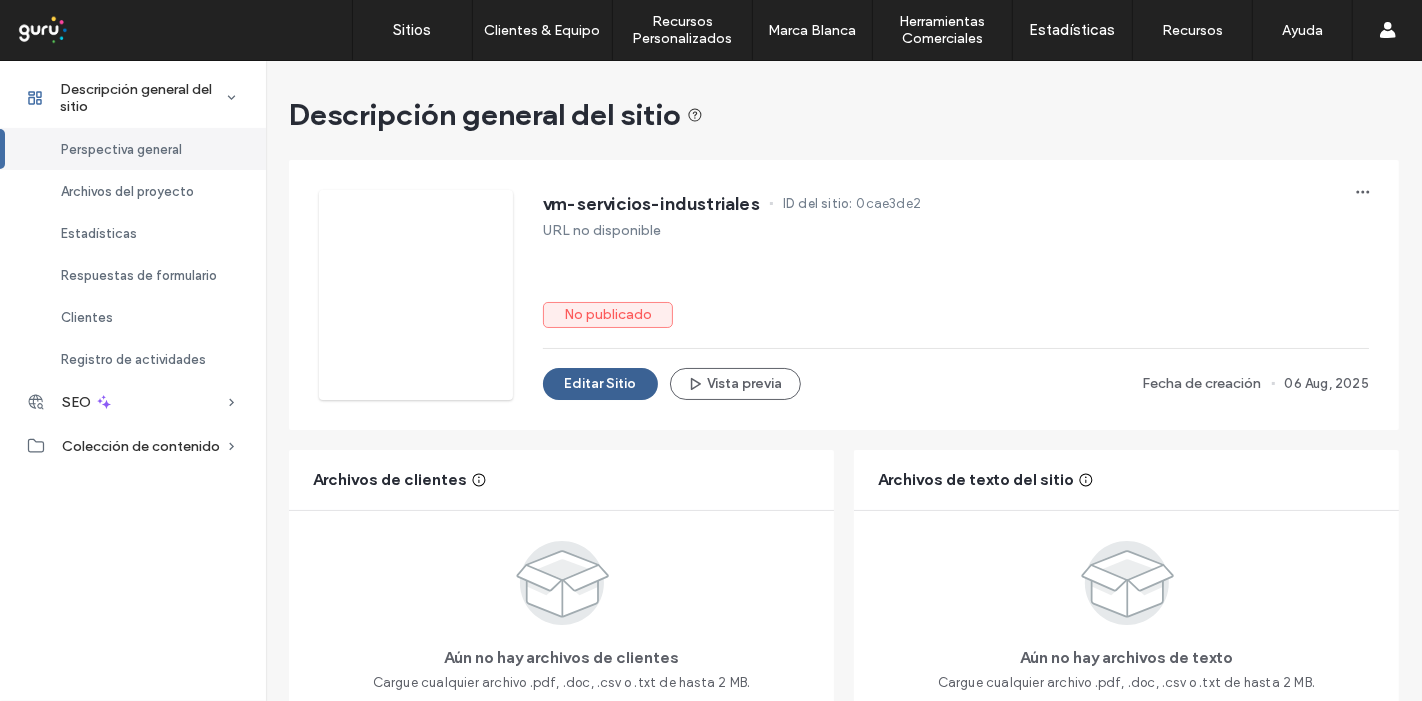 click on "Editar Sitio" at bounding box center [600, 384] 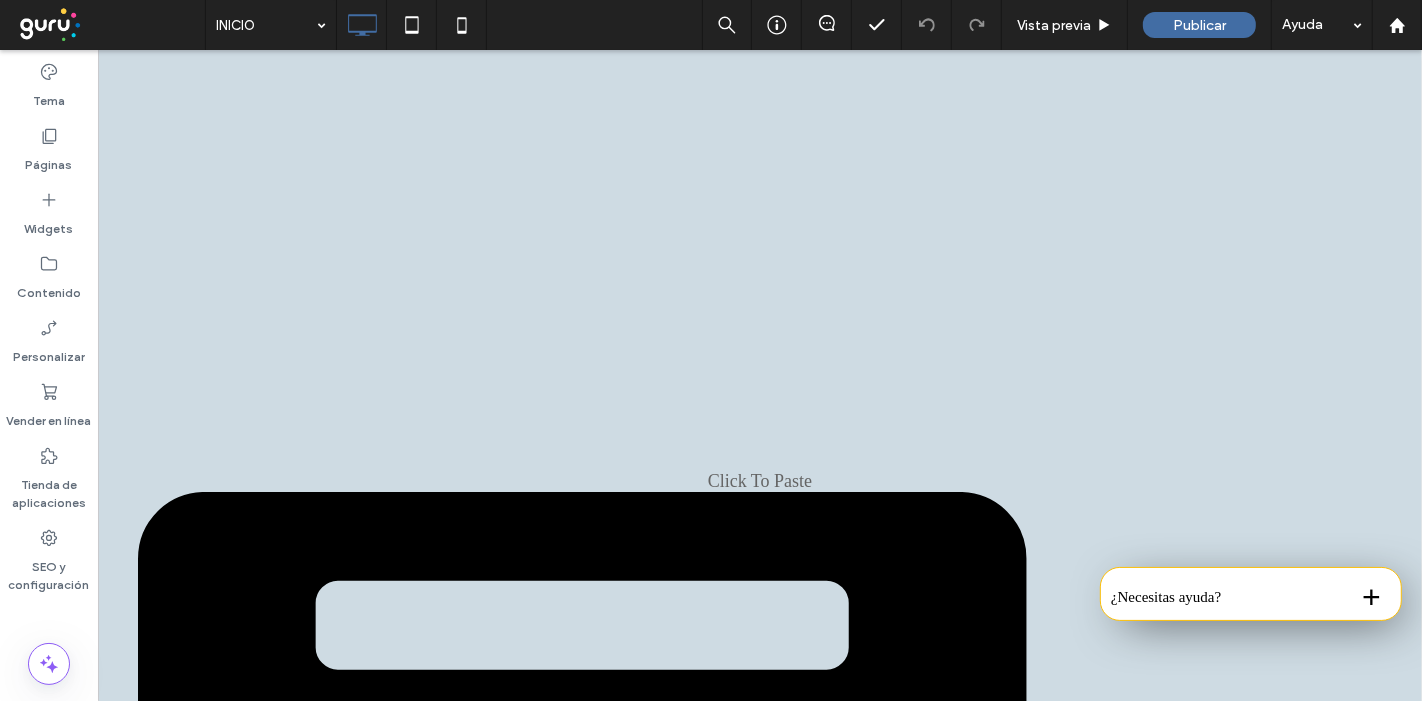 scroll, scrollTop: 0, scrollLeft: 0, axis: both 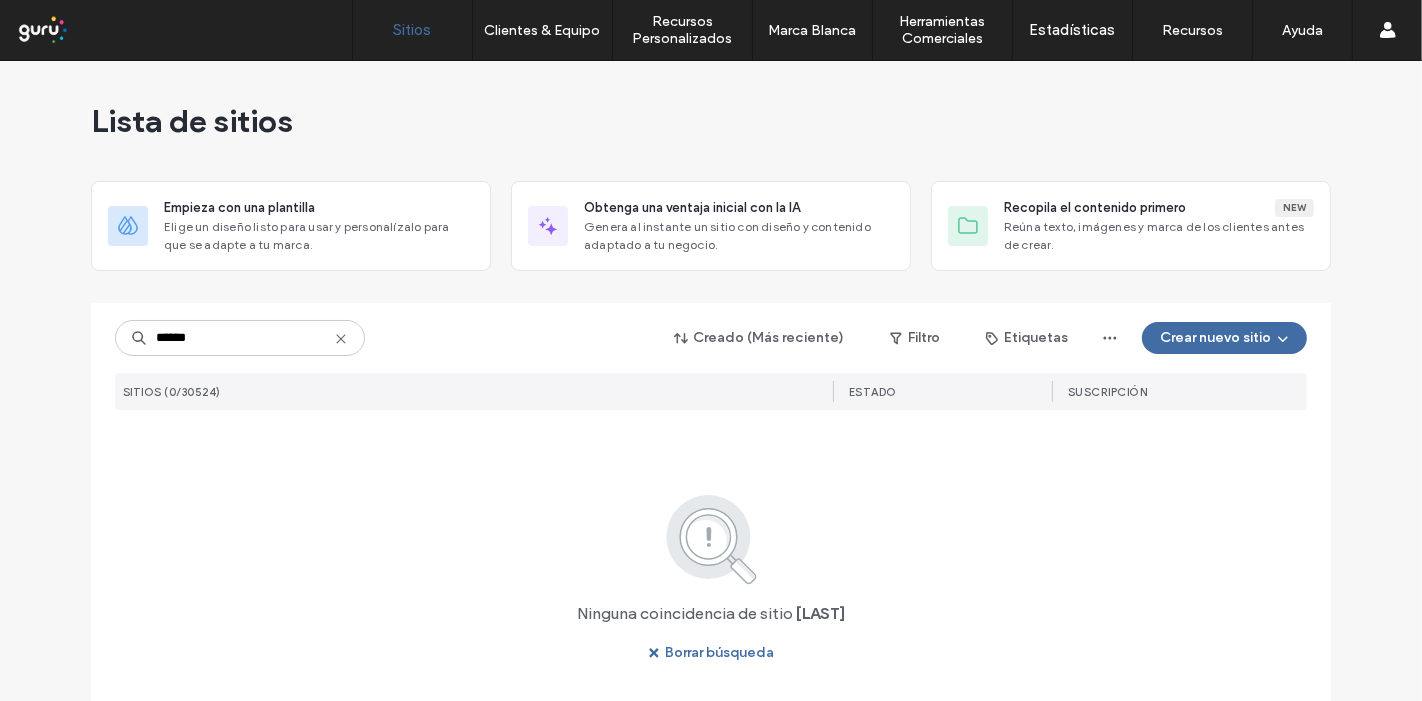 drag, startPoint x: 287, startPoint y: 335, endPoint x: 26, endPoint y: 330, distance: 261.04788 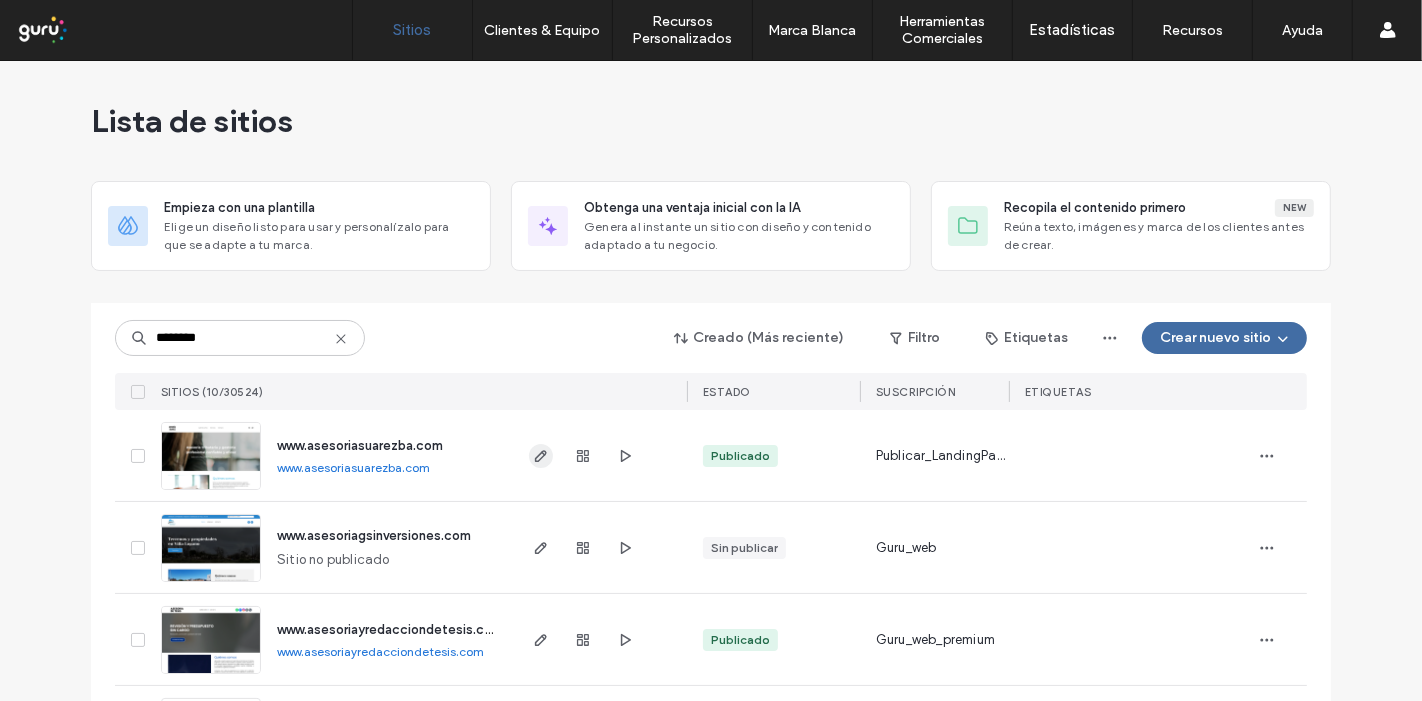 type on "********" 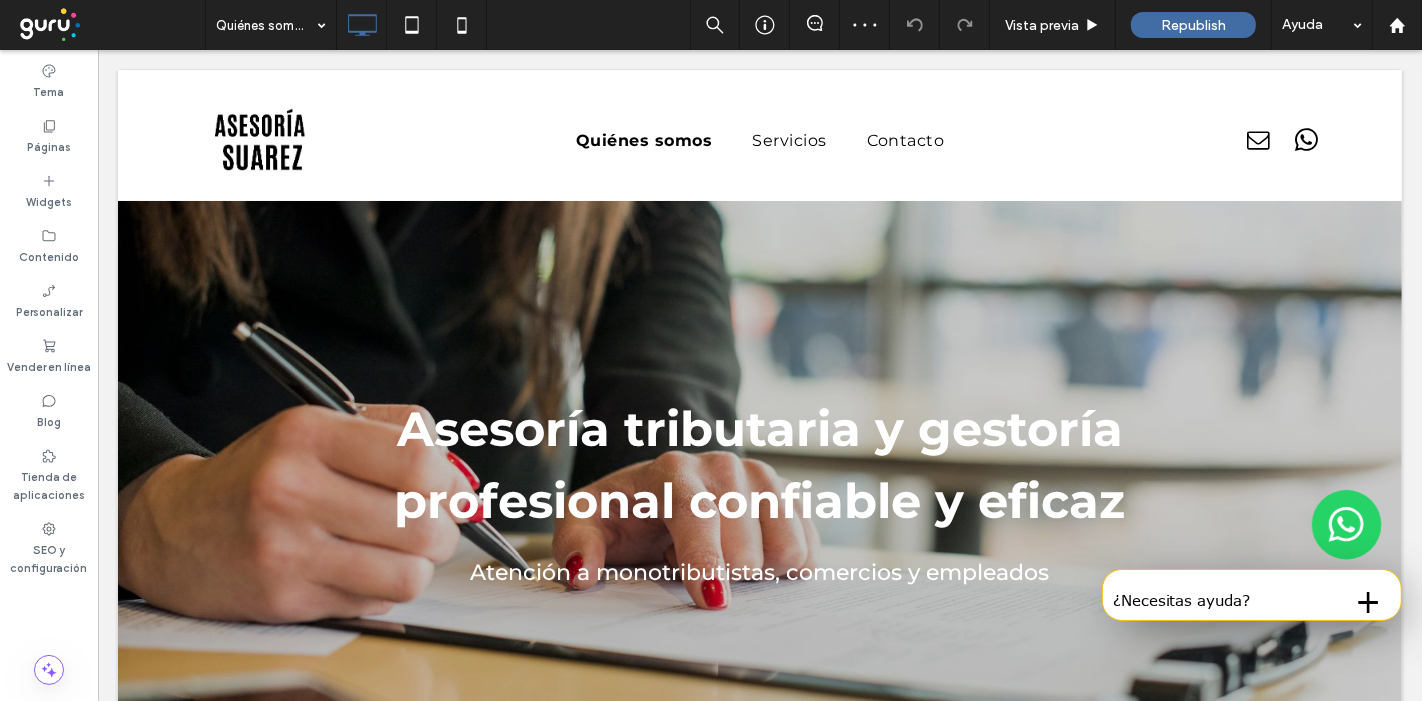 scroll, scrollTop: 111, scrollLeft: 0, axis: vertical 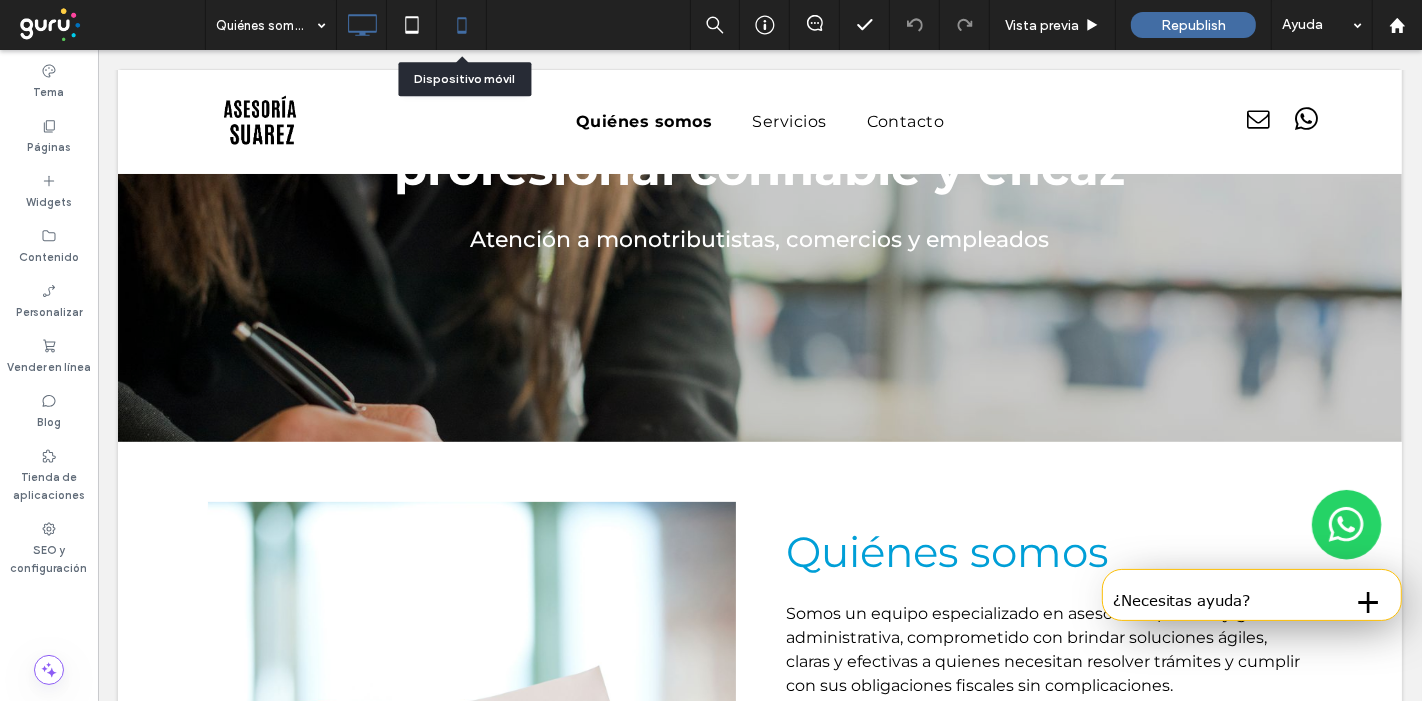 click 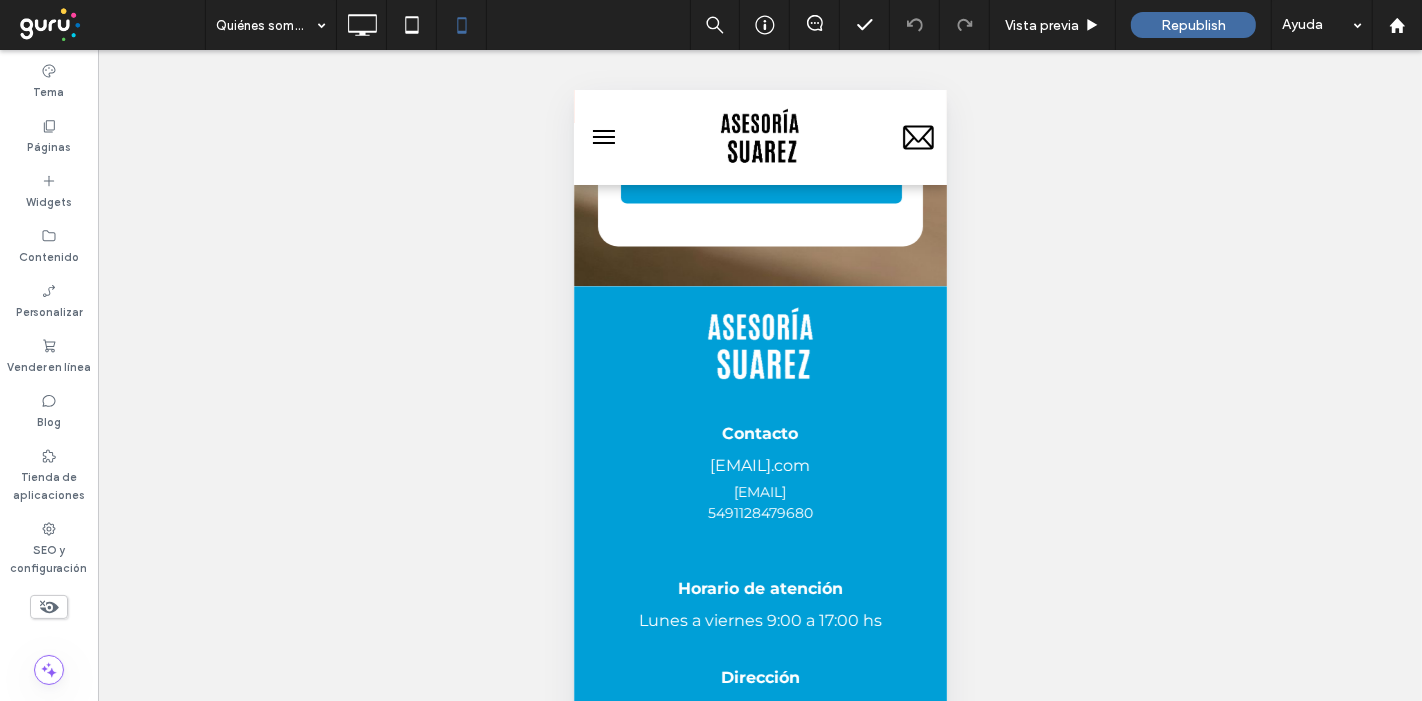 scroll, scrollTop: 3891, scrollLeft: 0, axis: vertical 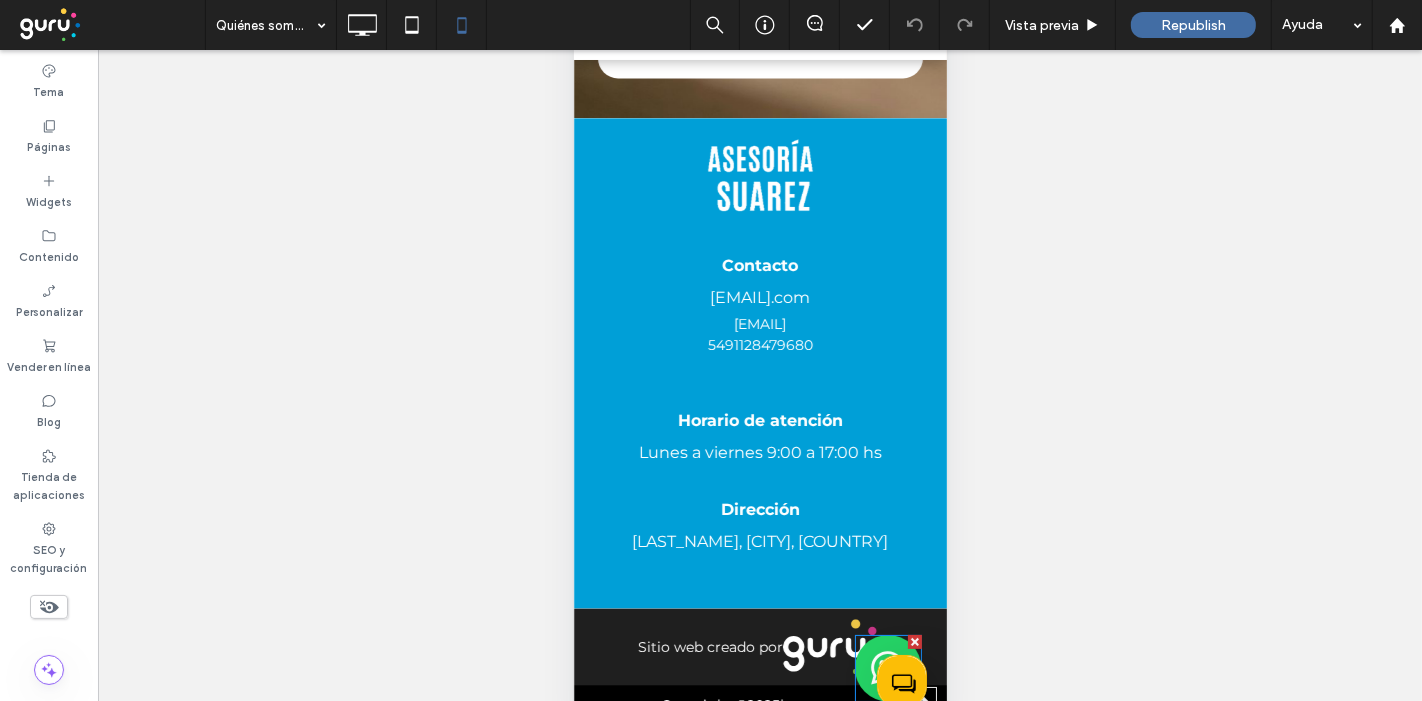 click at bounding box center (887, 668) 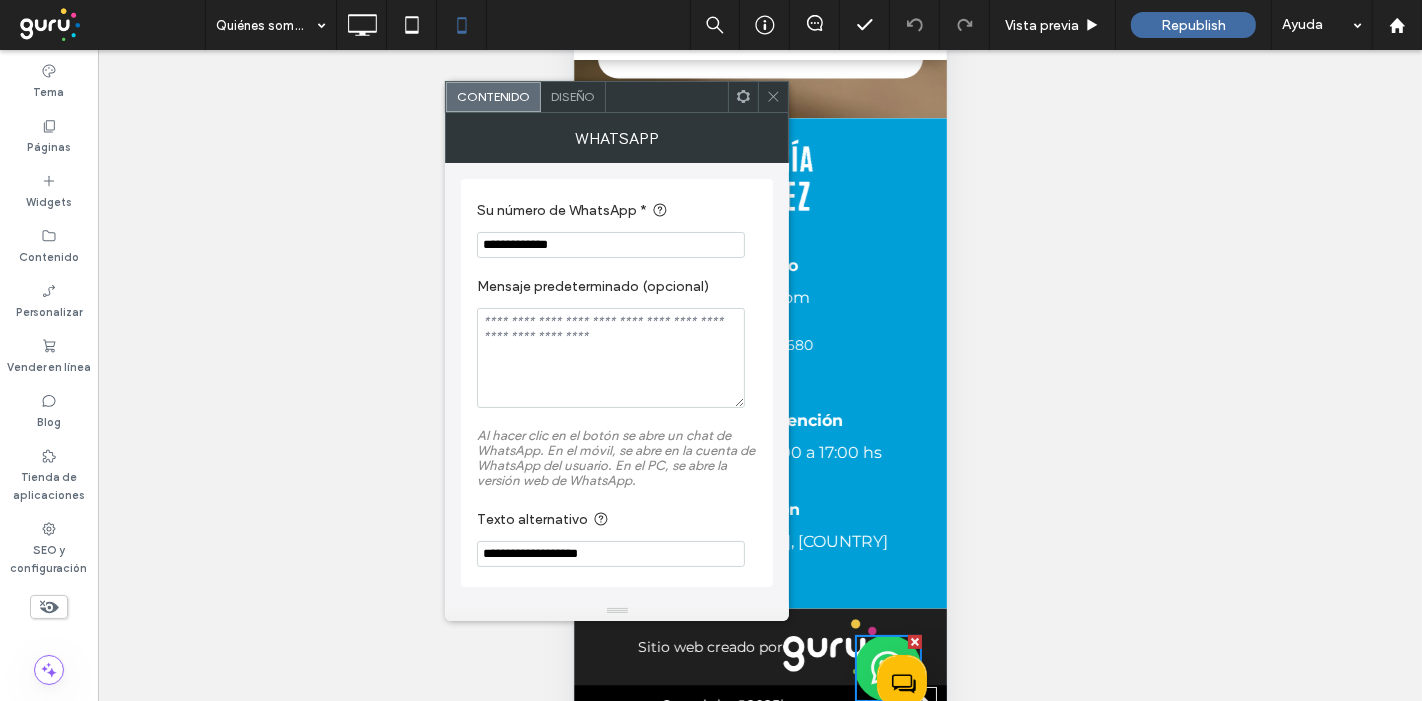 click on "Diseño" at bounding box center [573, 96] 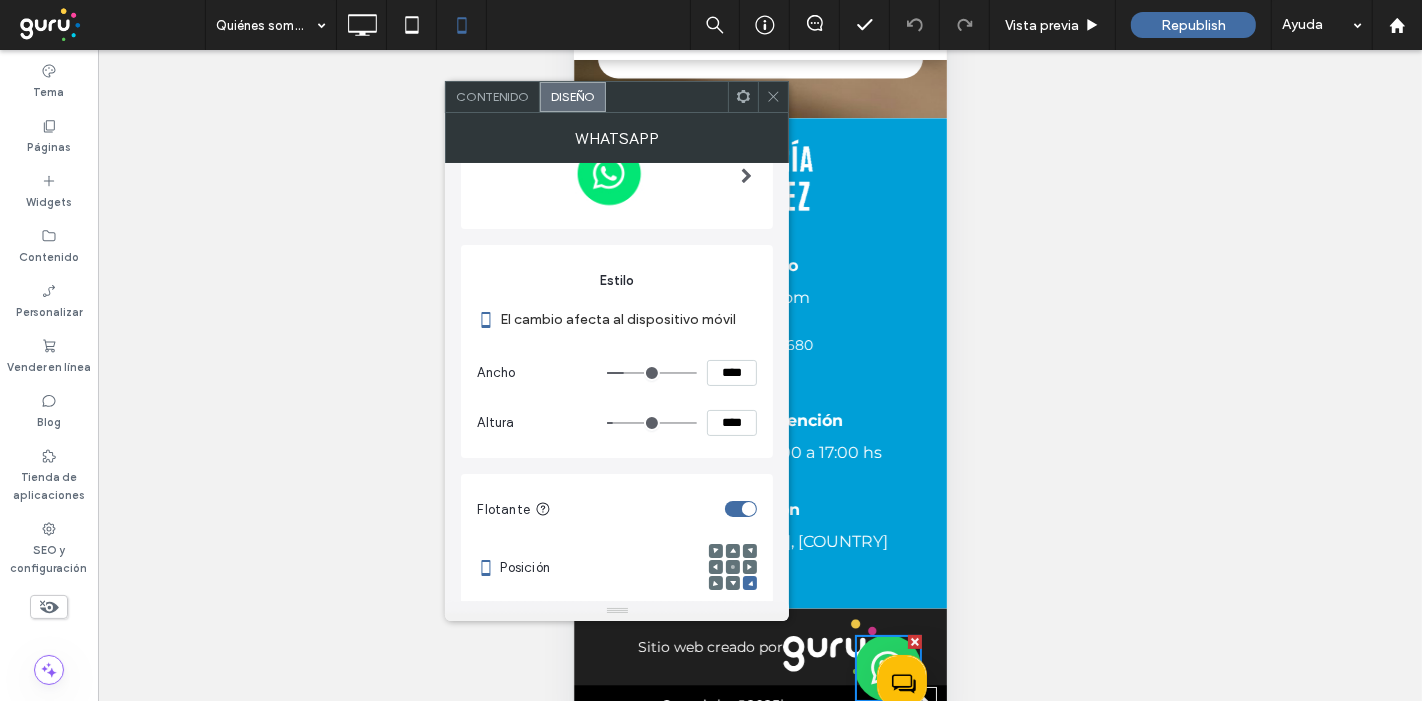 scroll, scrollTop: 284, scrollLeft: 0, axis: vertical 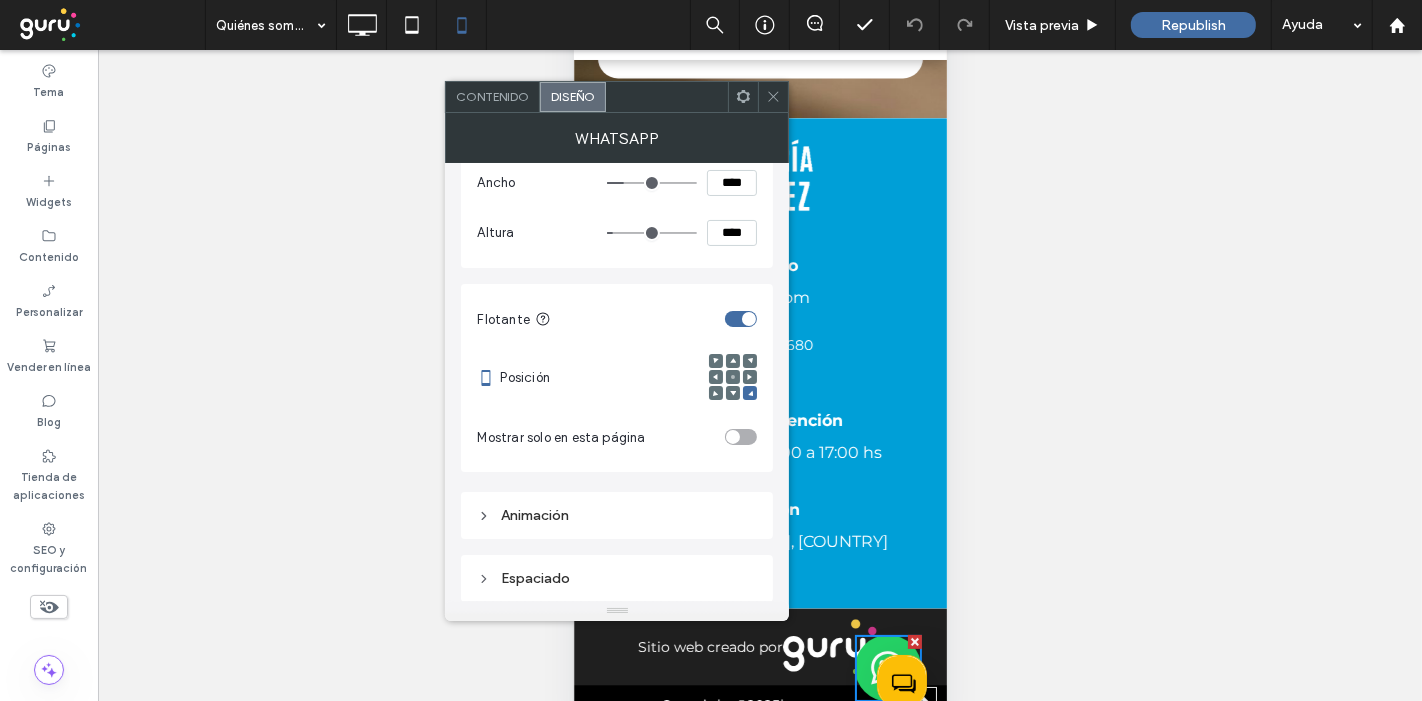 click on "Espaciado" at bounding box center [617, 578] 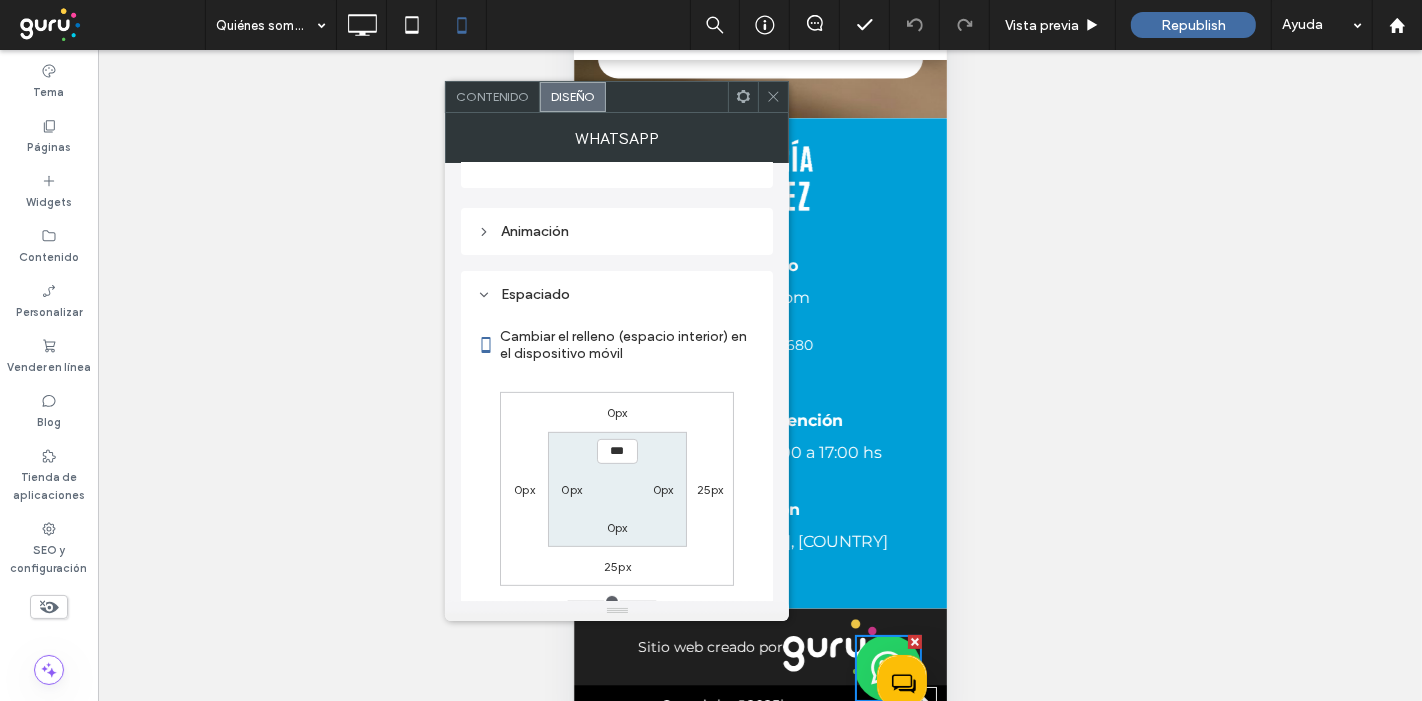 scroll, scrollTop: 617, scrollLeft: 0, axis: vertical 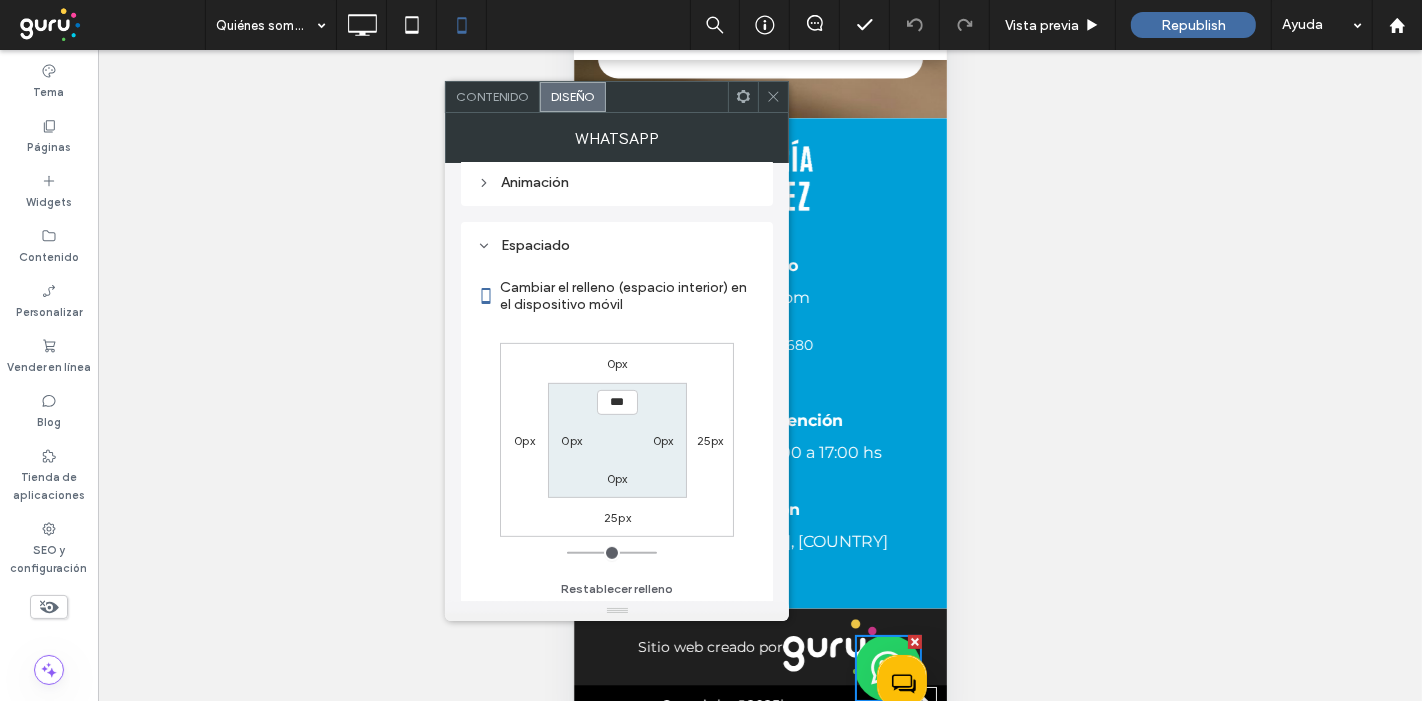click on "25px" at bounding box center (617, 517) 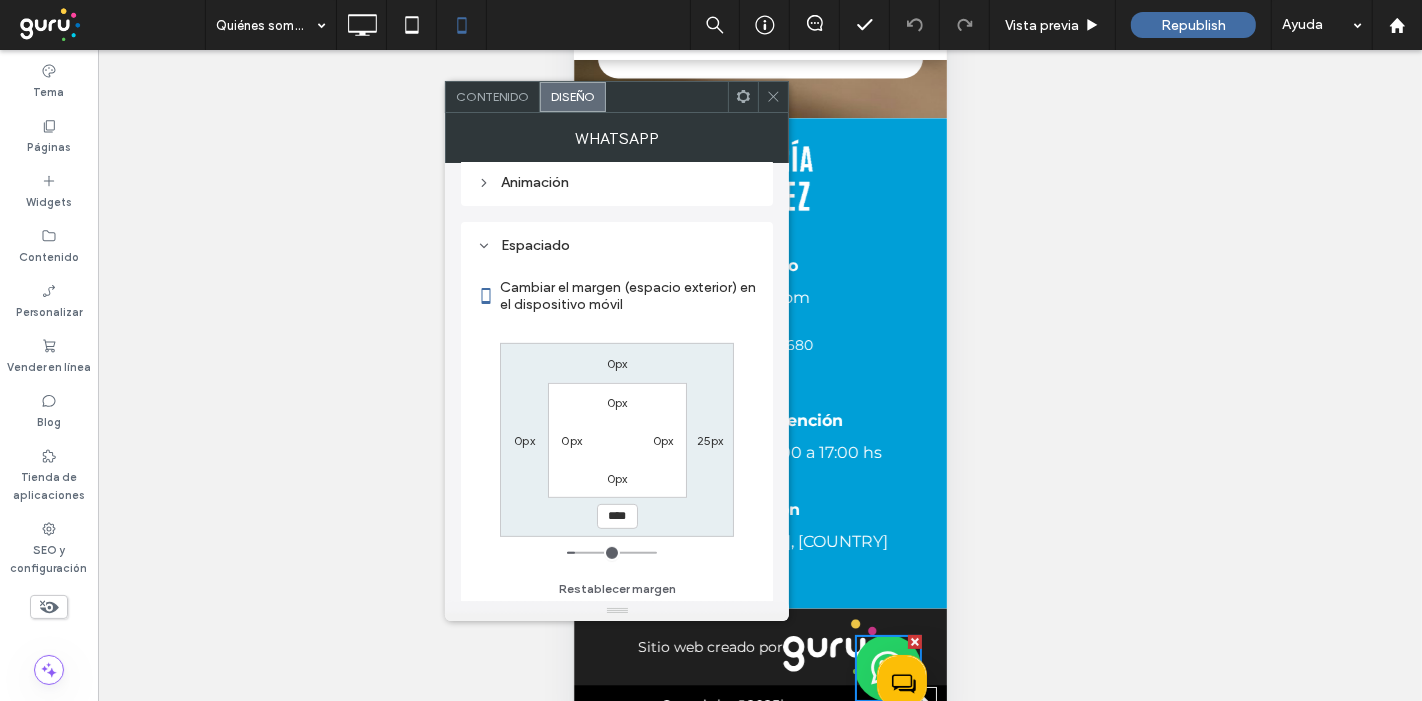 type on "**" 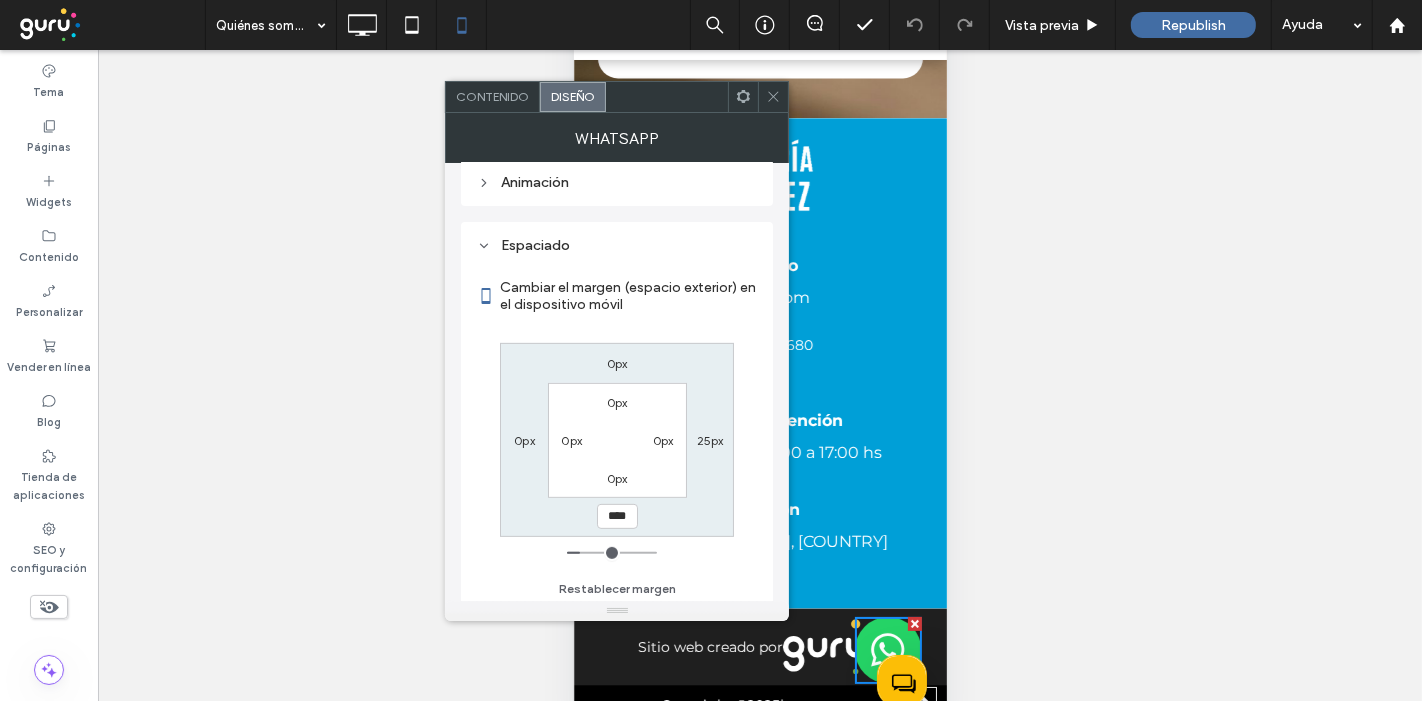 type on "**" 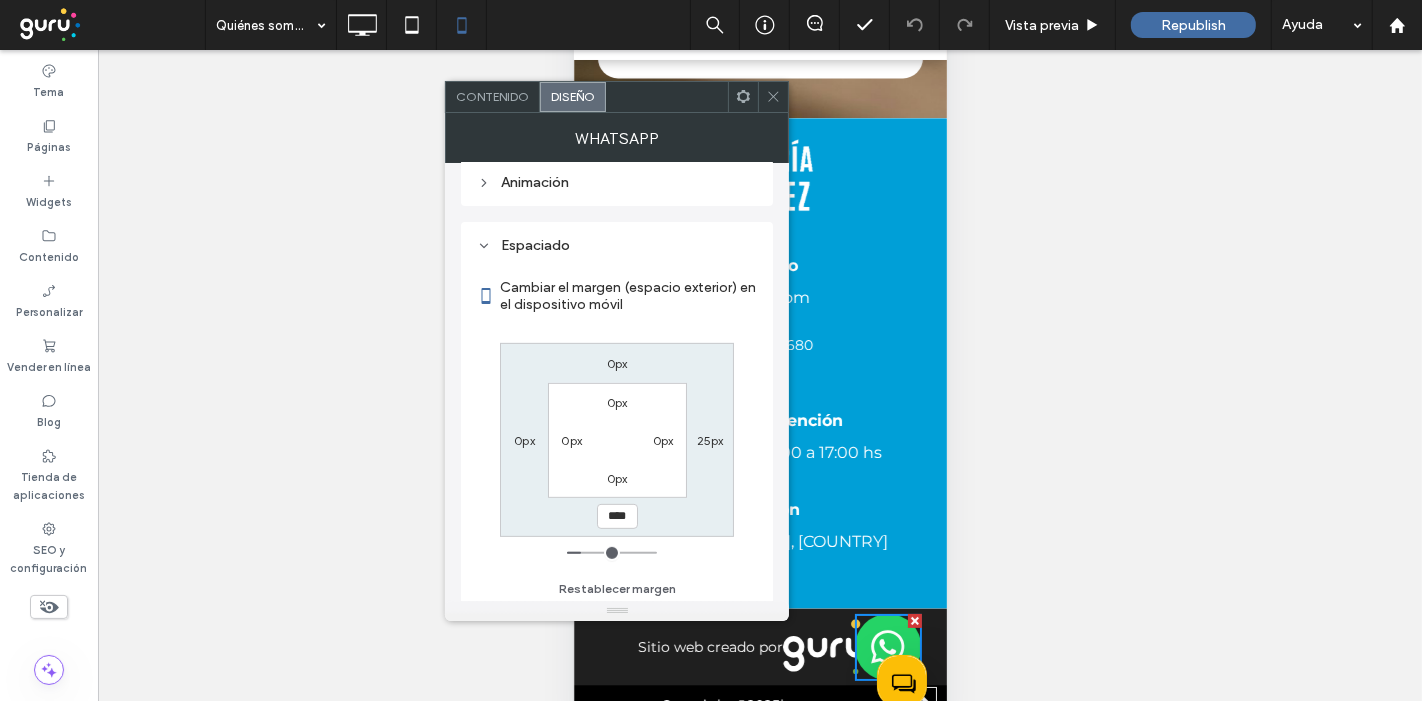 type on "**" 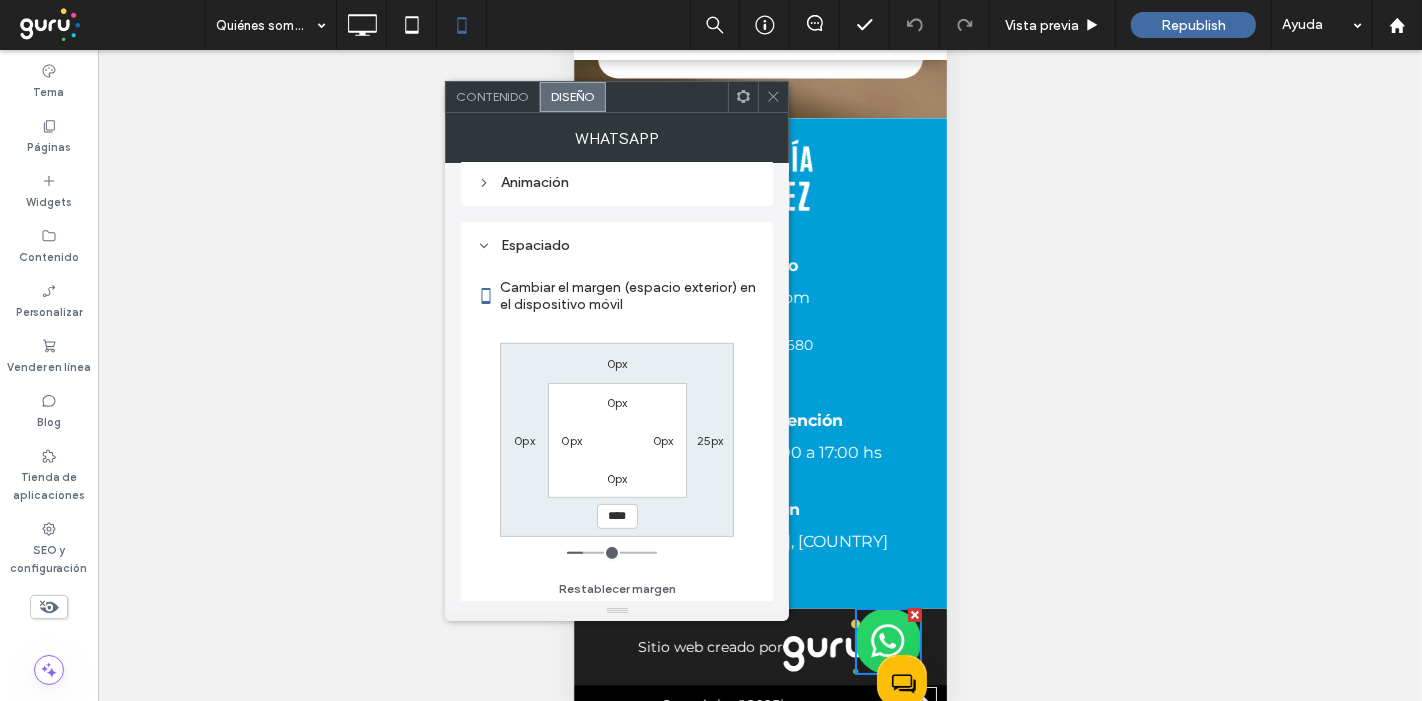type on "**" 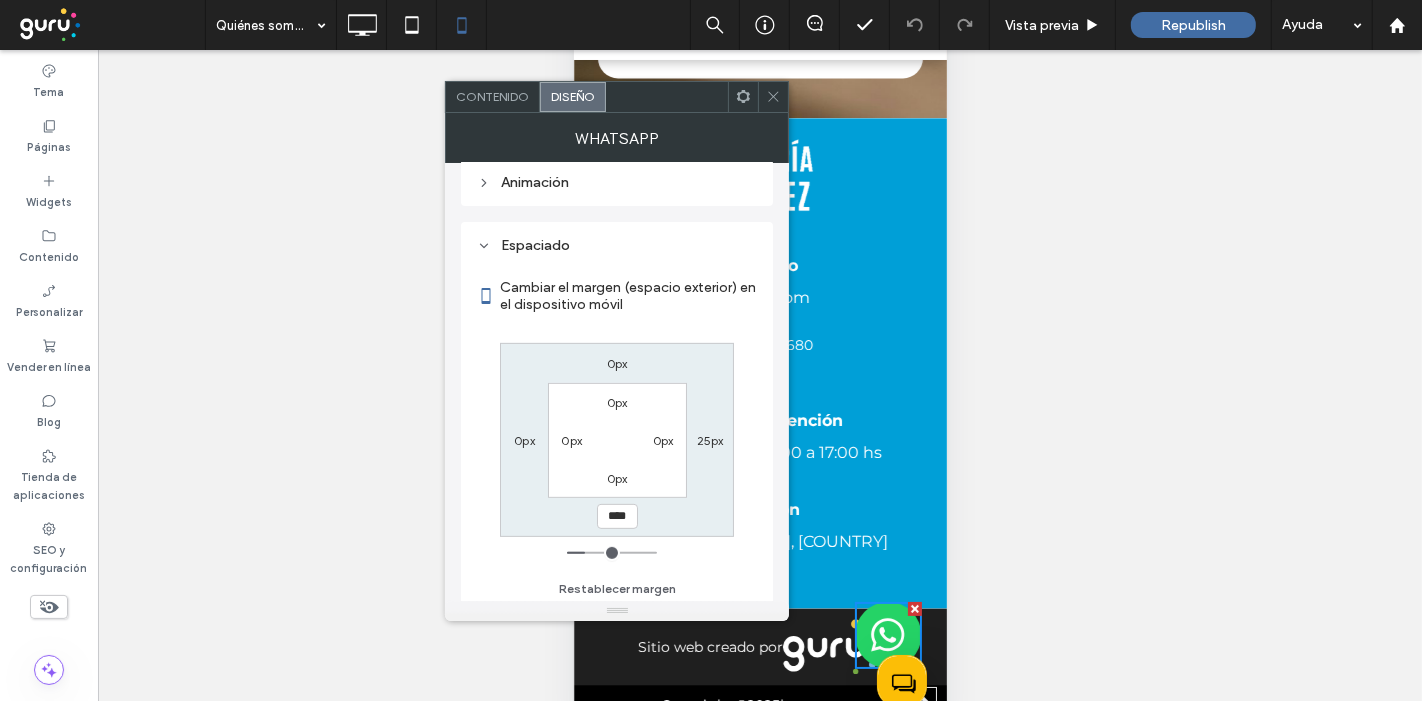 type on "**" 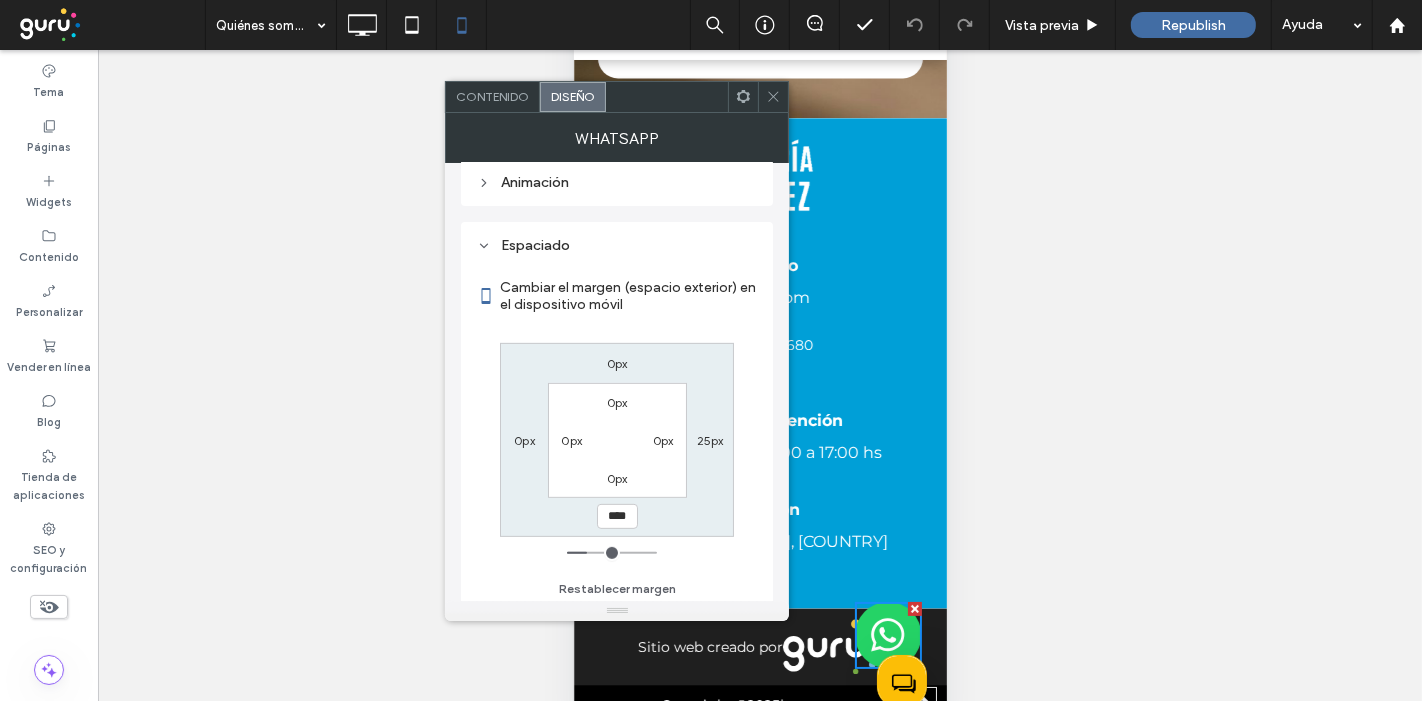 type on "**" 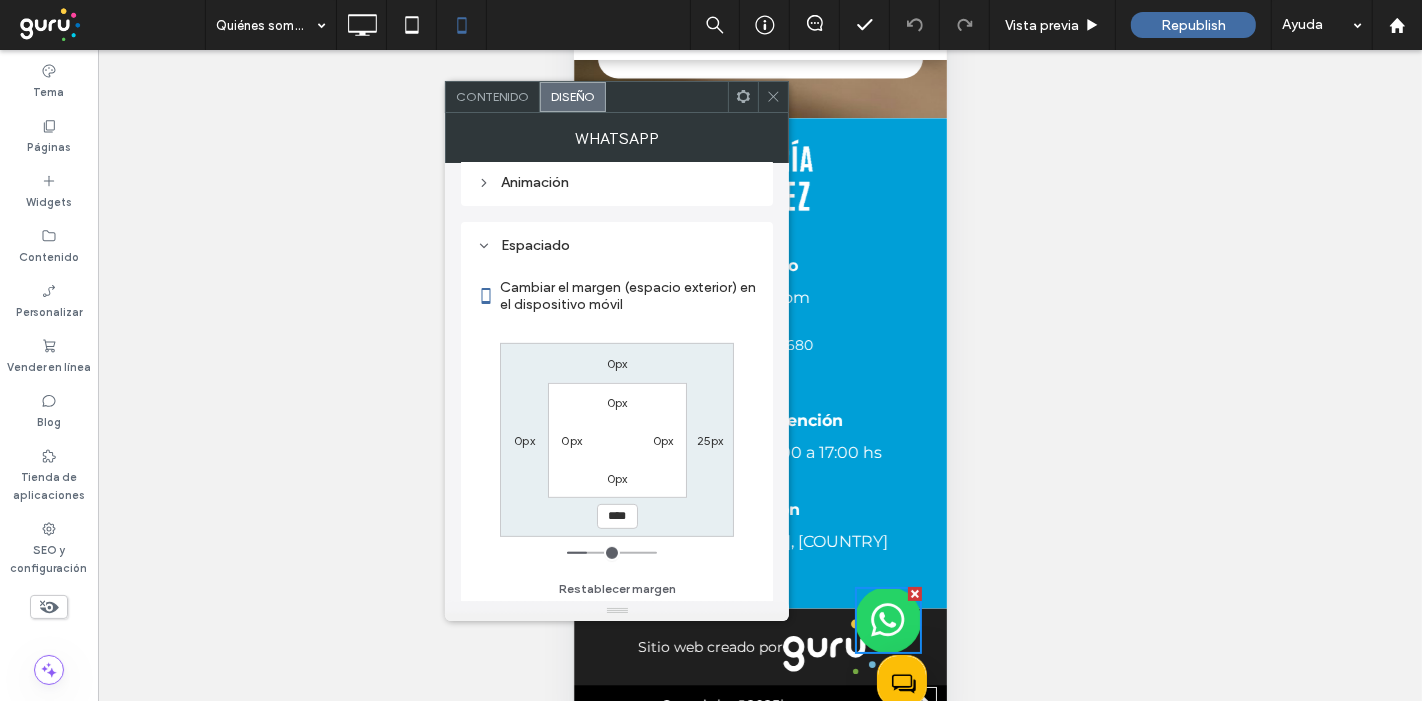 type on "**" 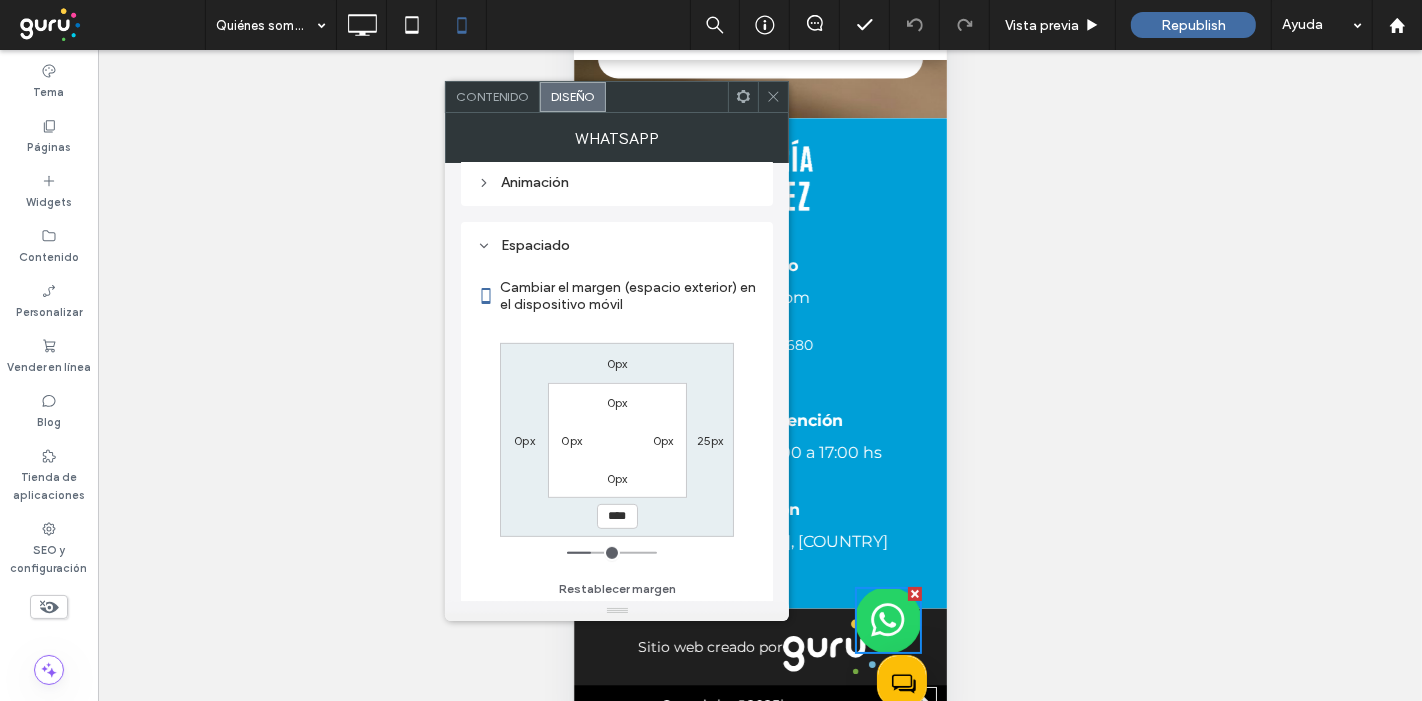type on "****" 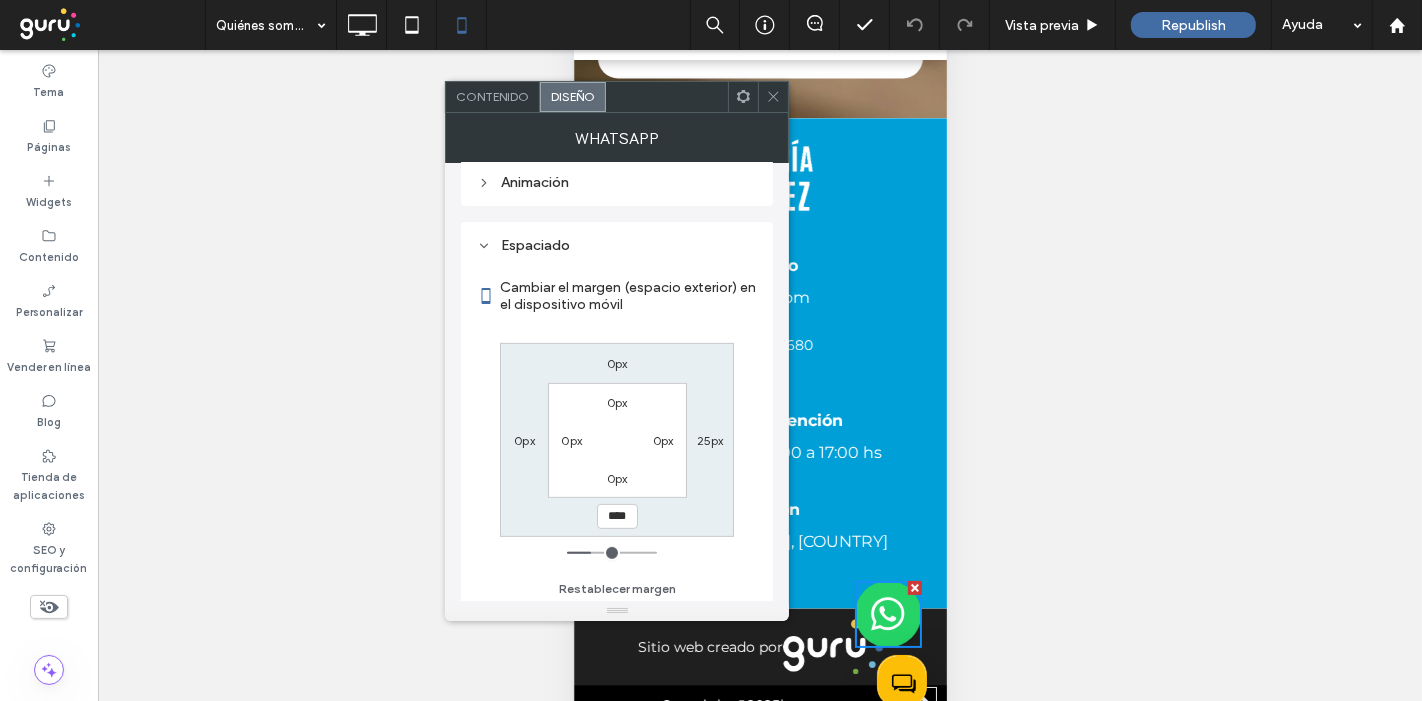 type on "**" 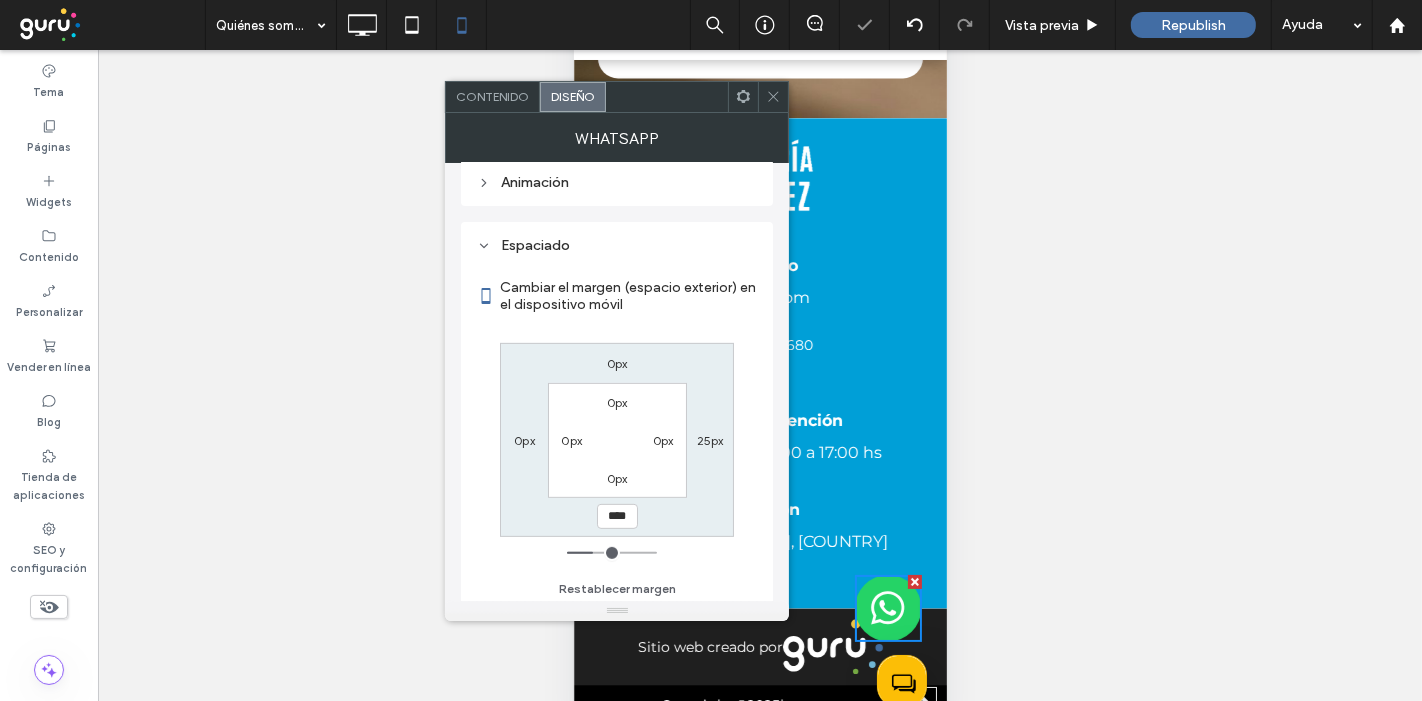 click 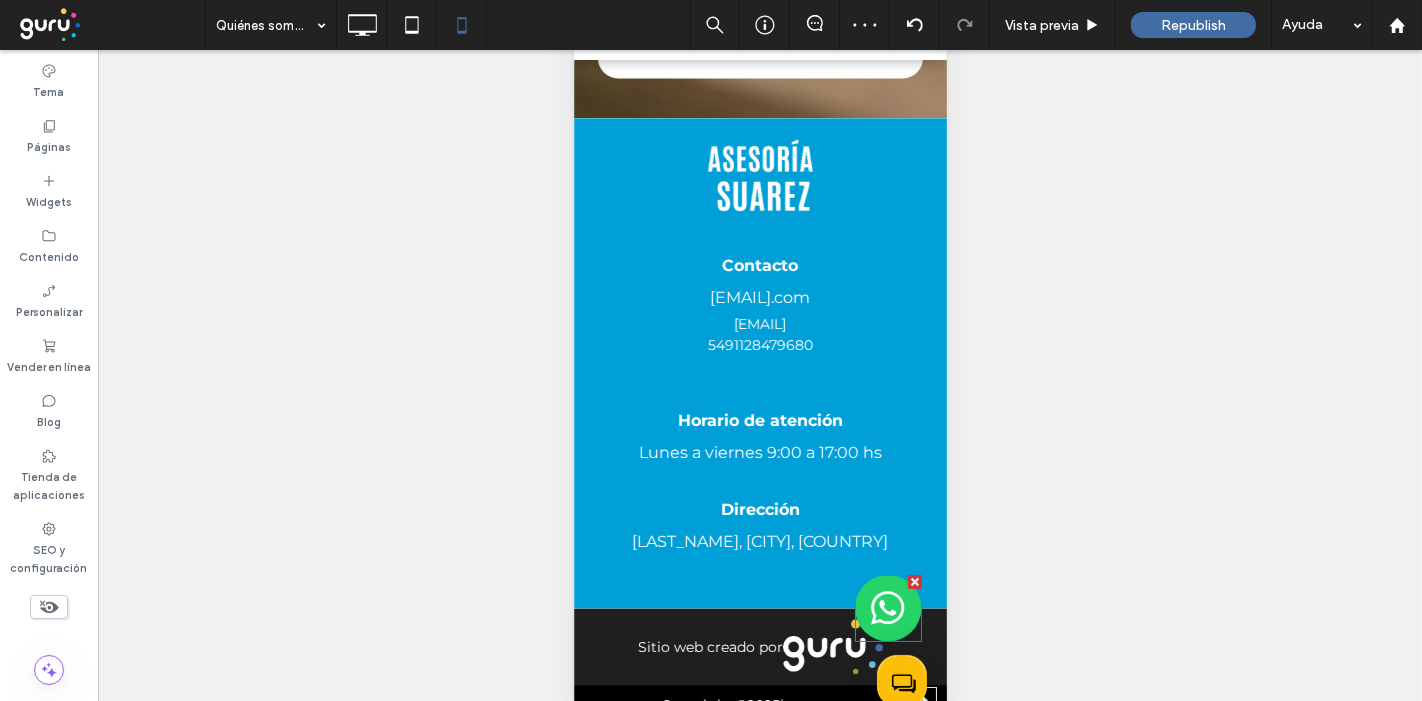 click at bounding box center (887, 608) 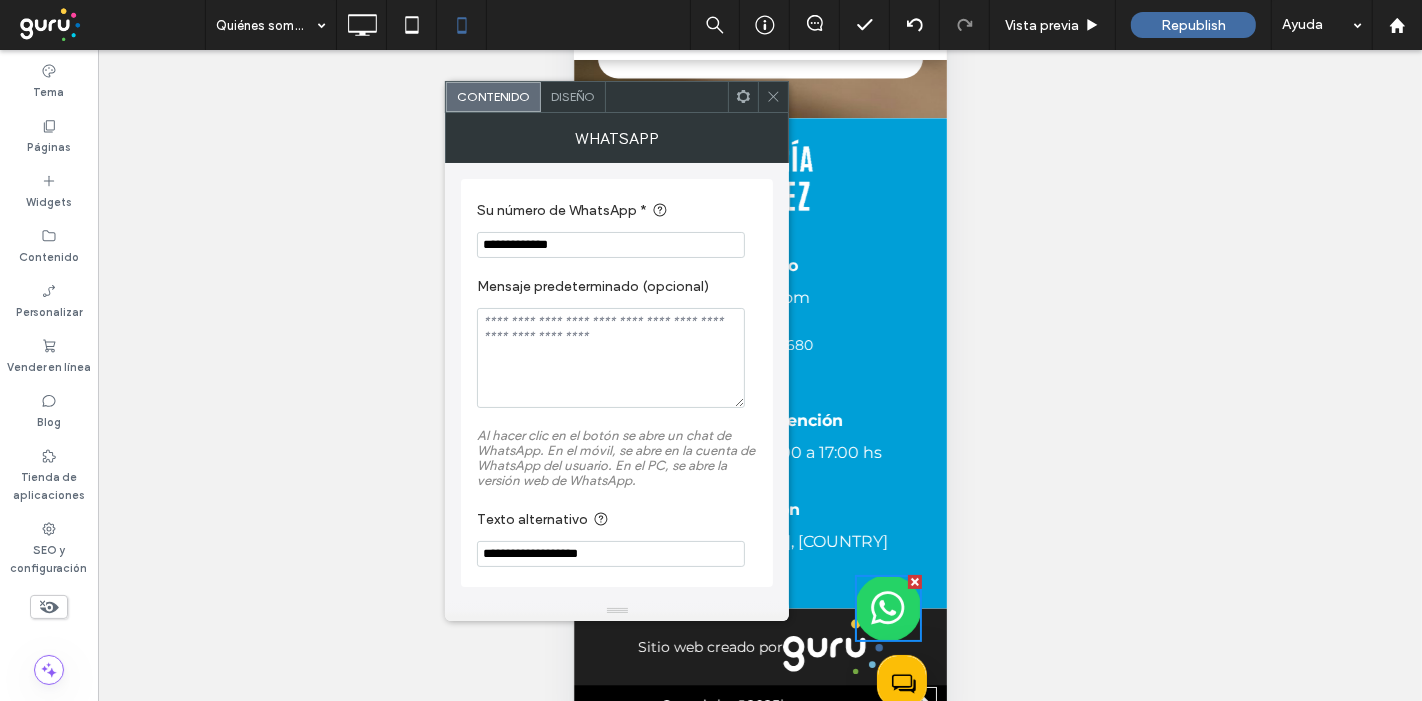 click on "Diseño" at bounding box center (573, 97) 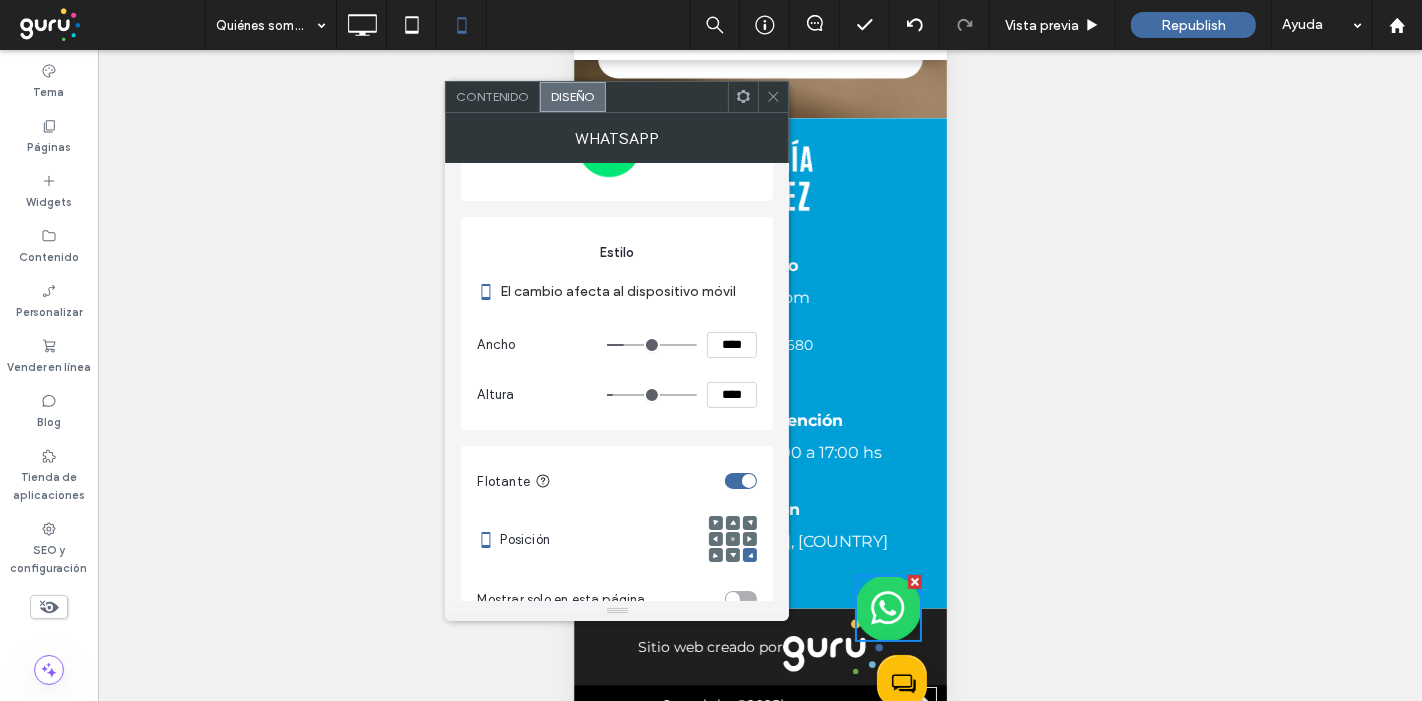 scroll, scrollTop: 284, scrollLeft: 0, axis: vertical 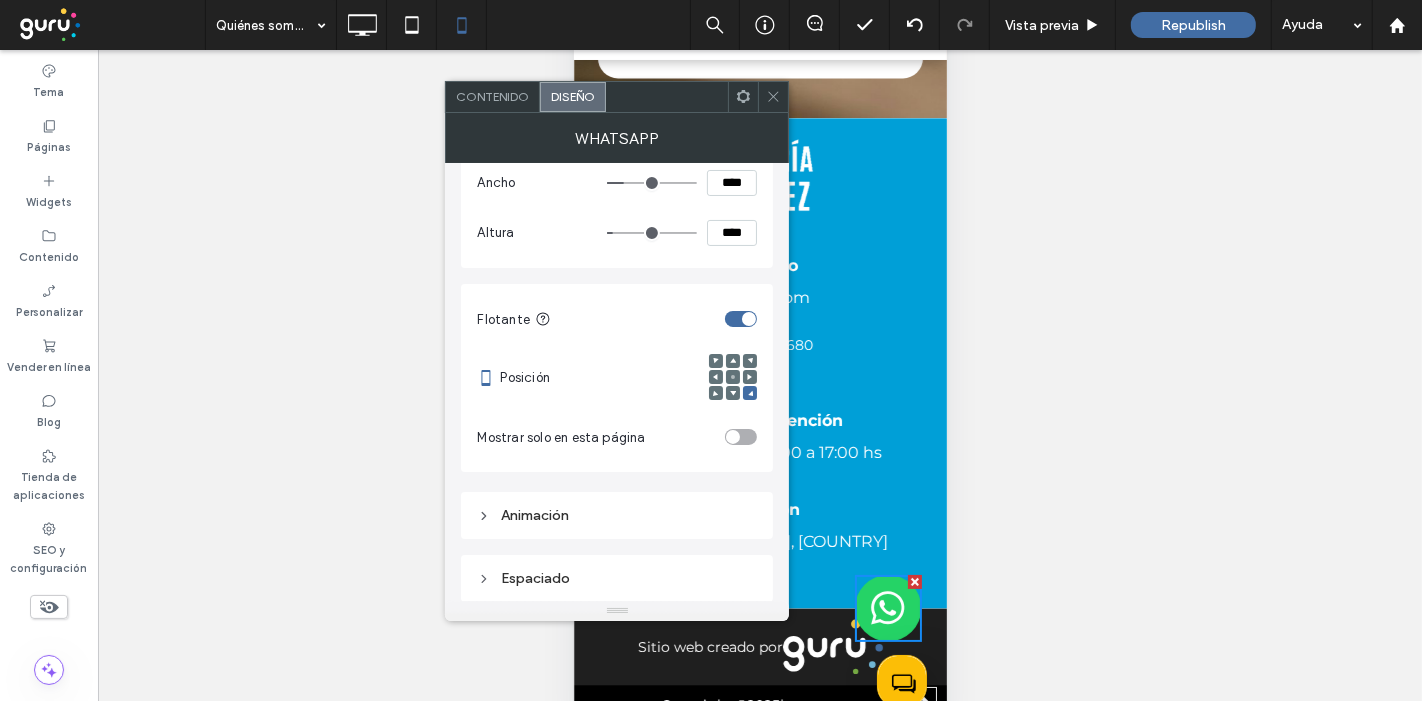 click on "Espaciado" at bounding box center [617, 578] 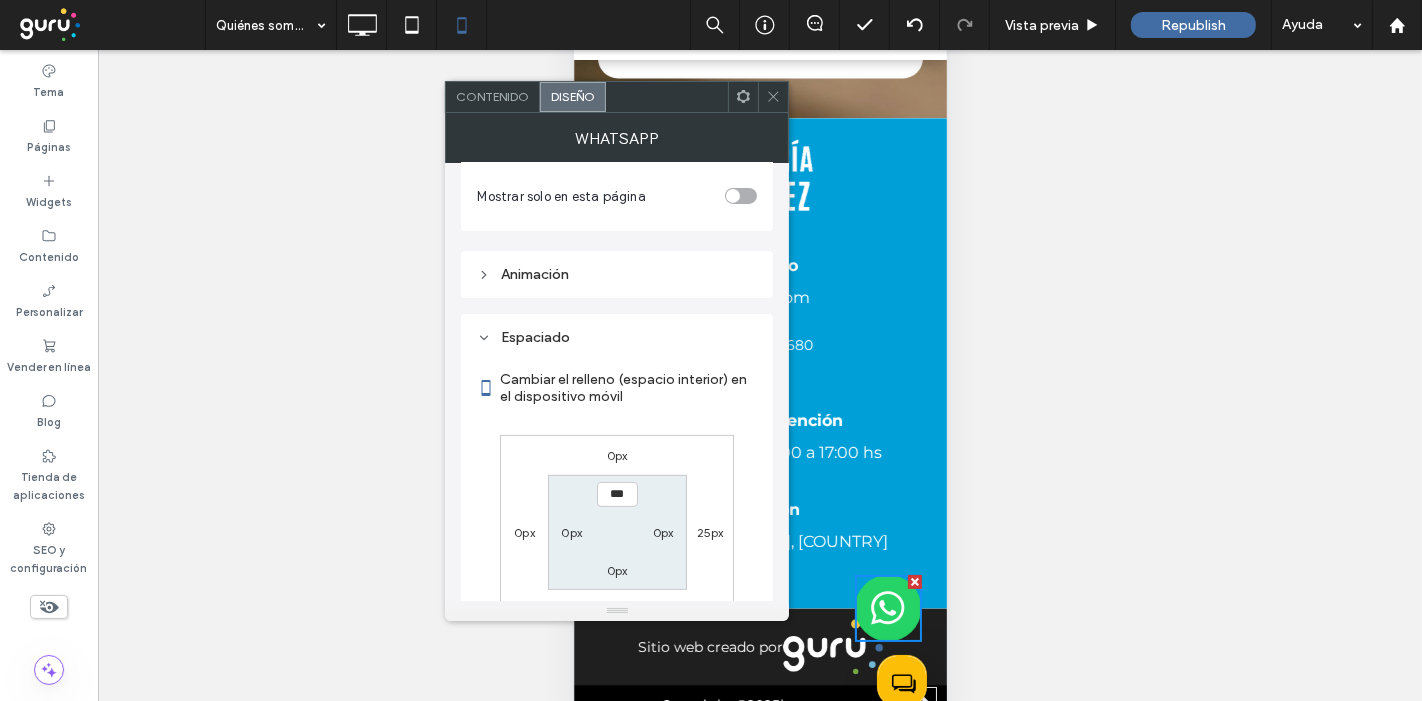 scroll, scrollTop: 633, scrollLeft: 0, axis: vertical 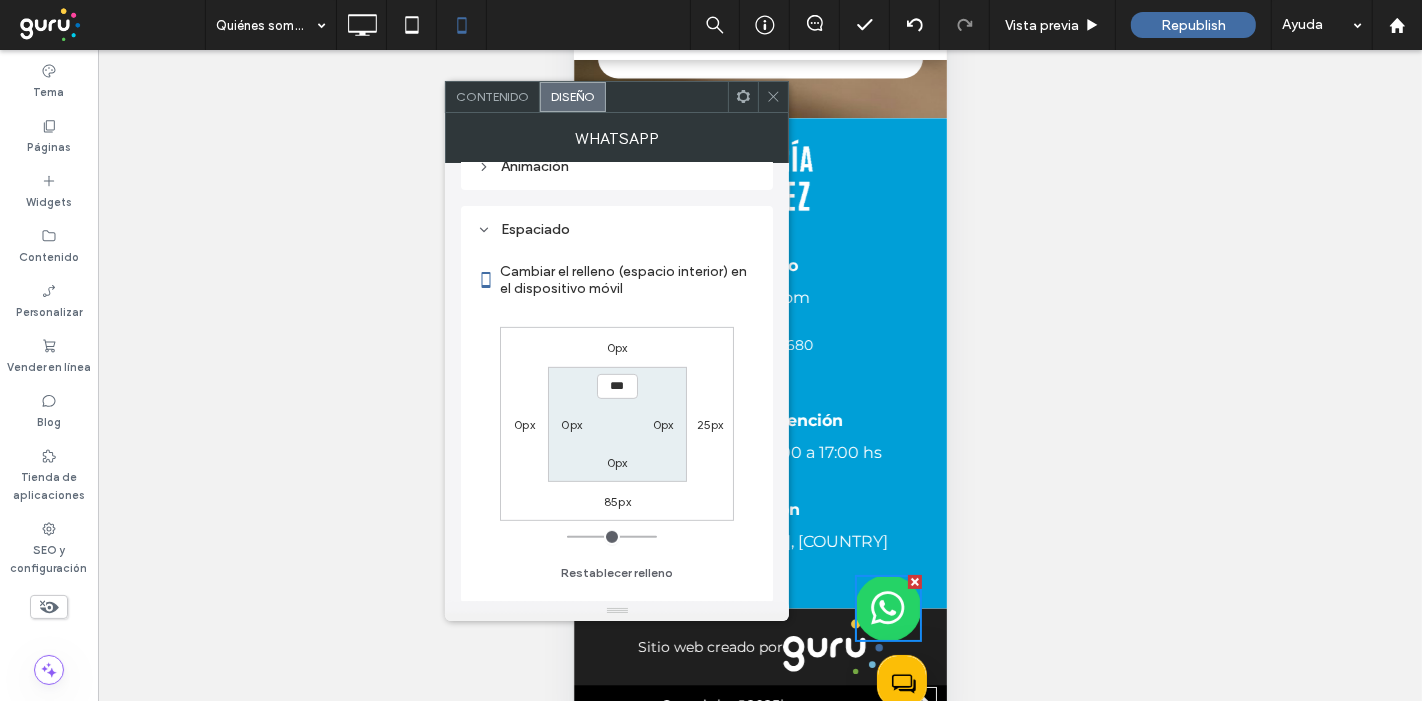 click on "25px" at bounding box center [710, 424] 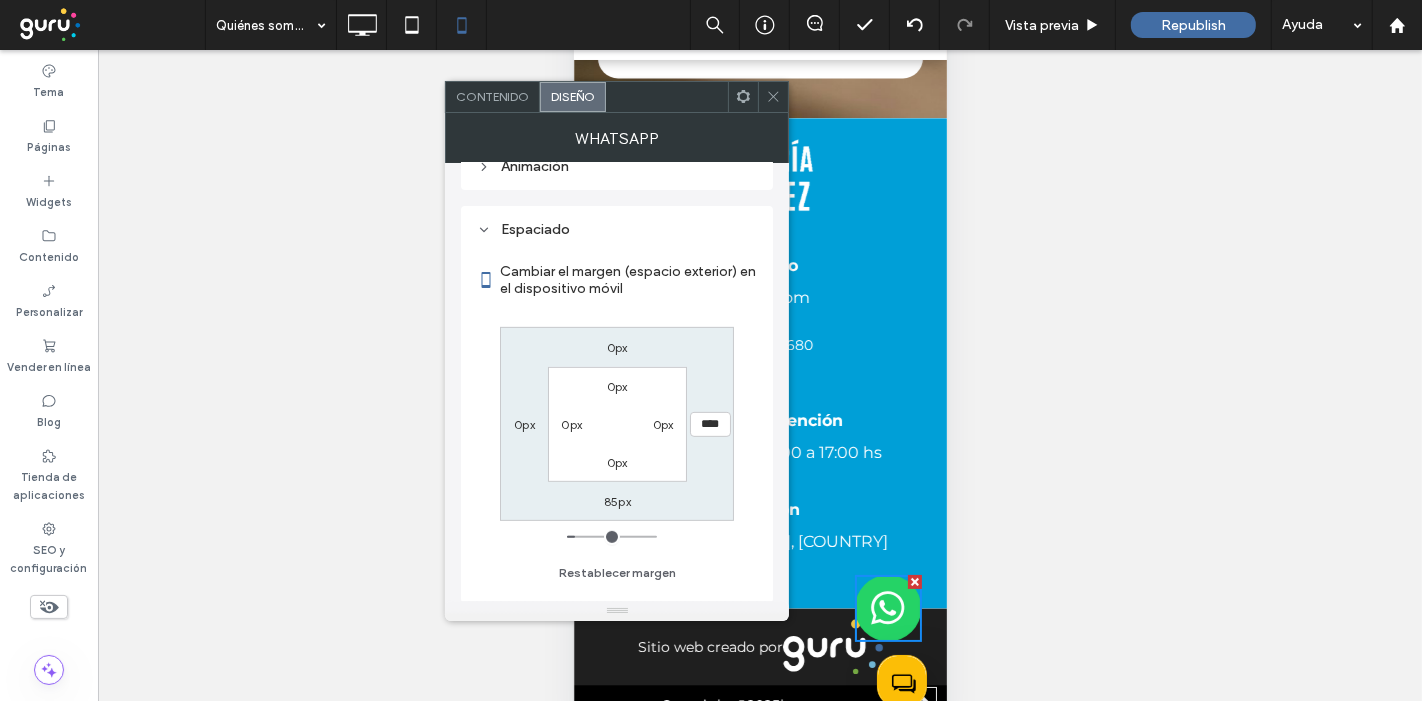 type on "**" 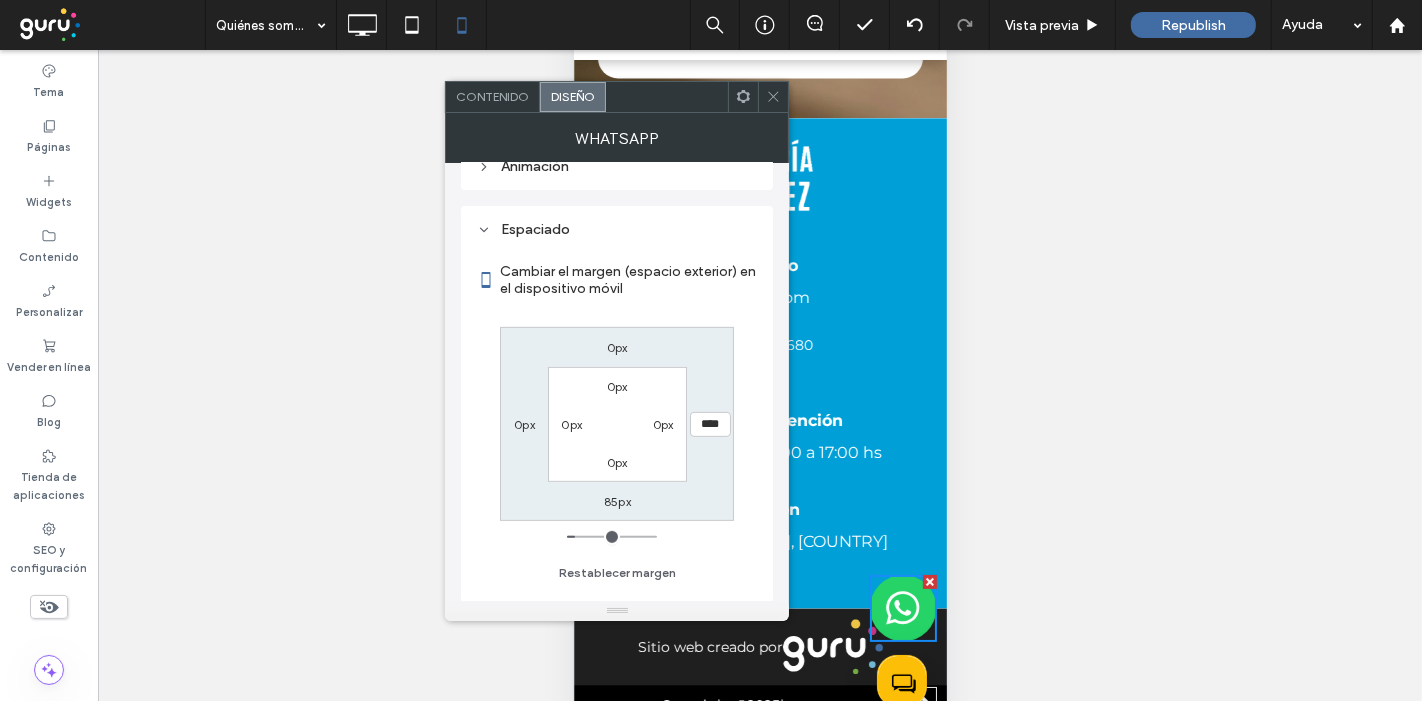 type on "****" 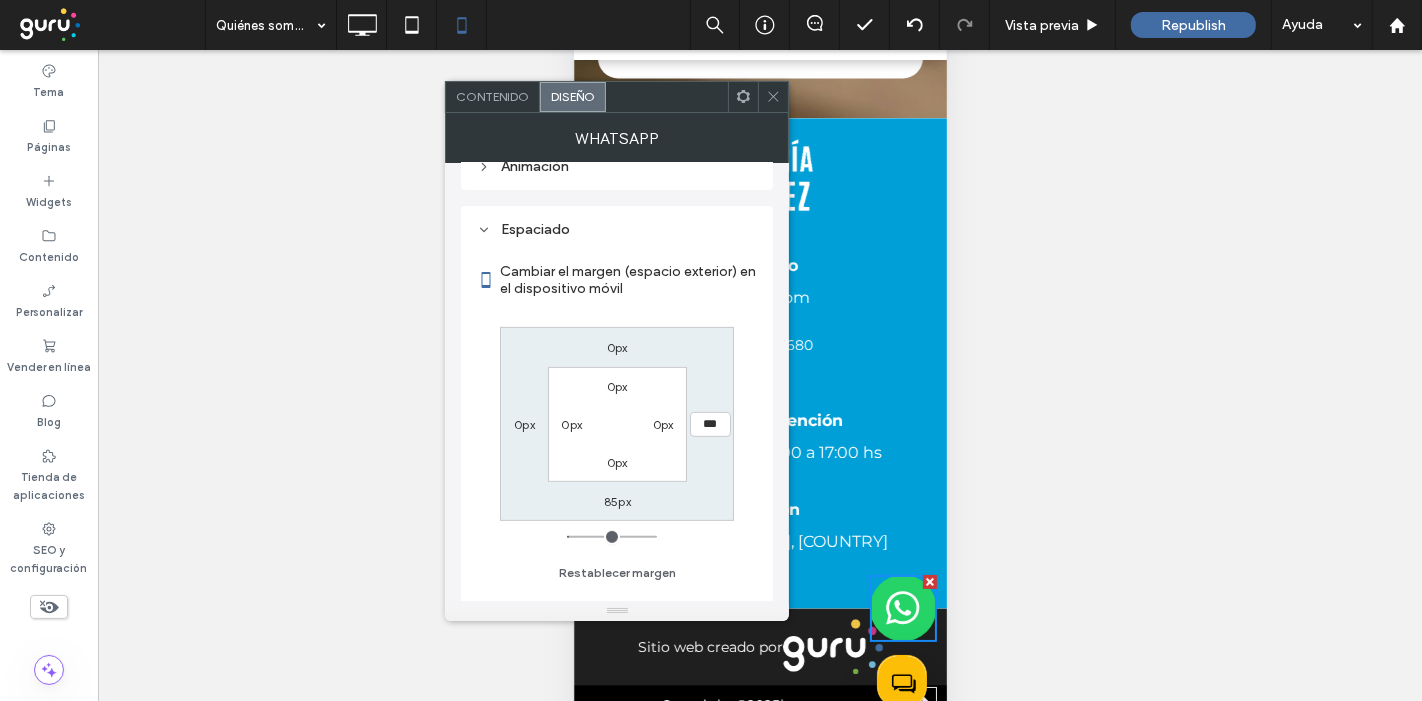 type on "*" 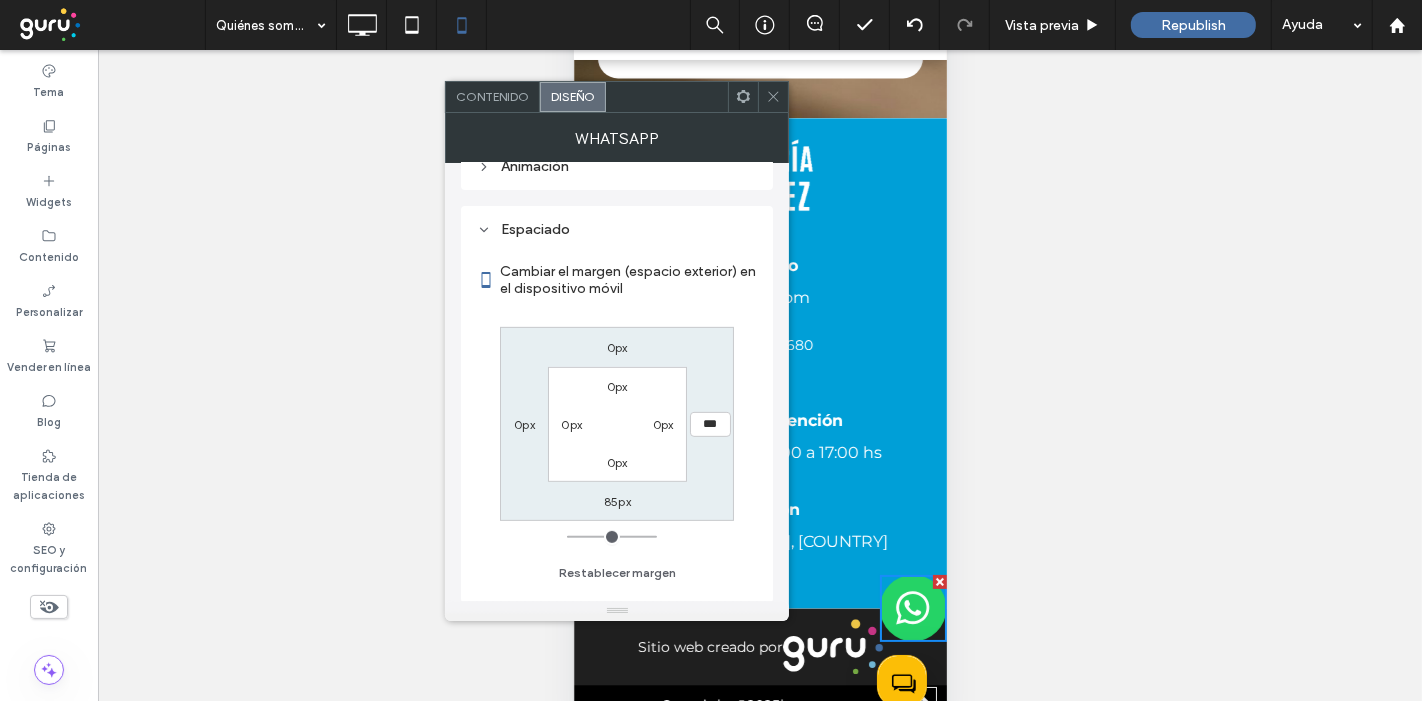 type on "*" 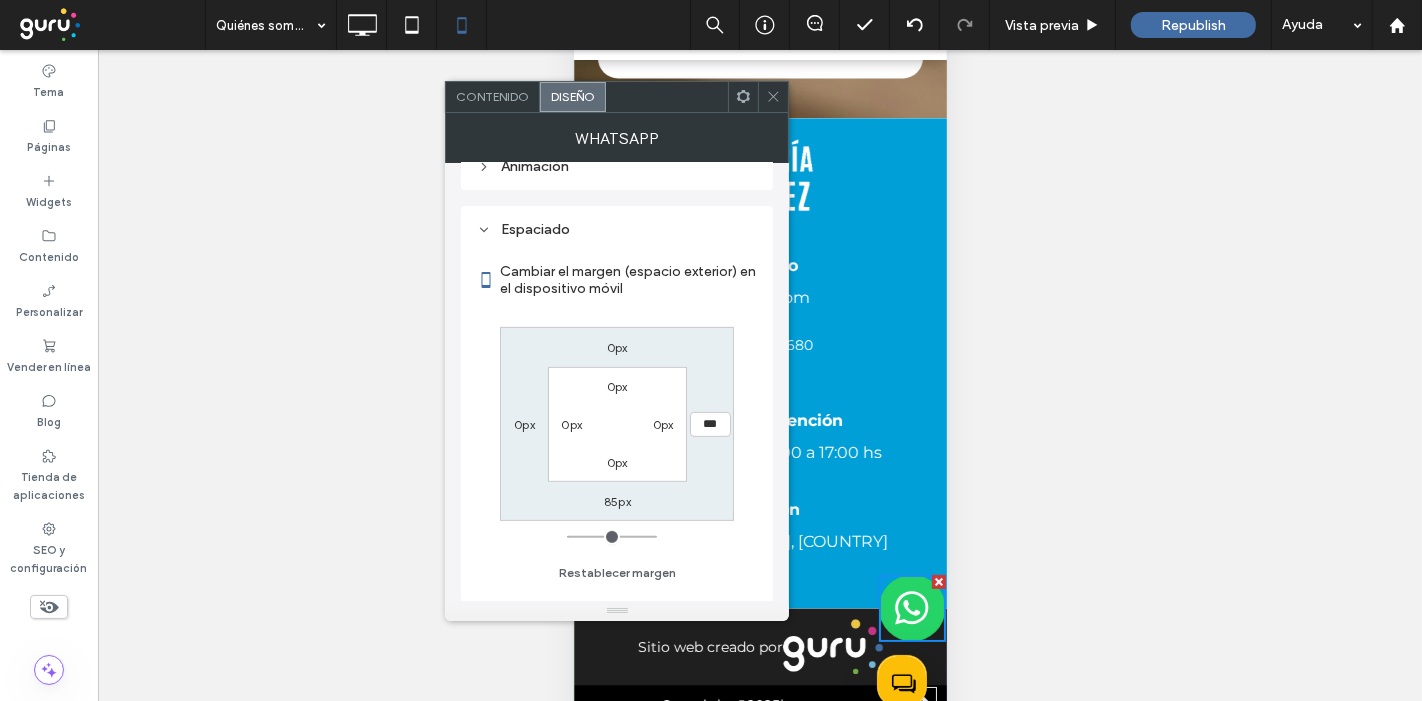 type on "*" 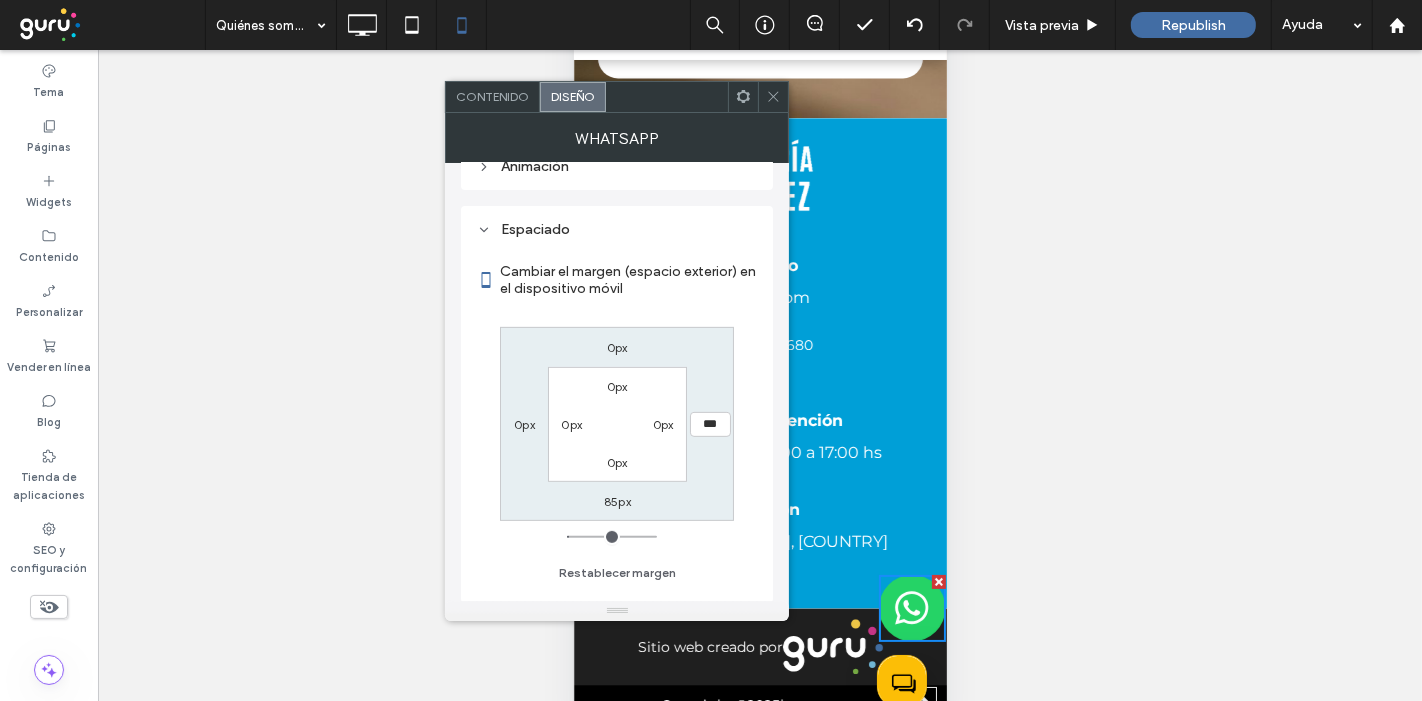 type on "**" 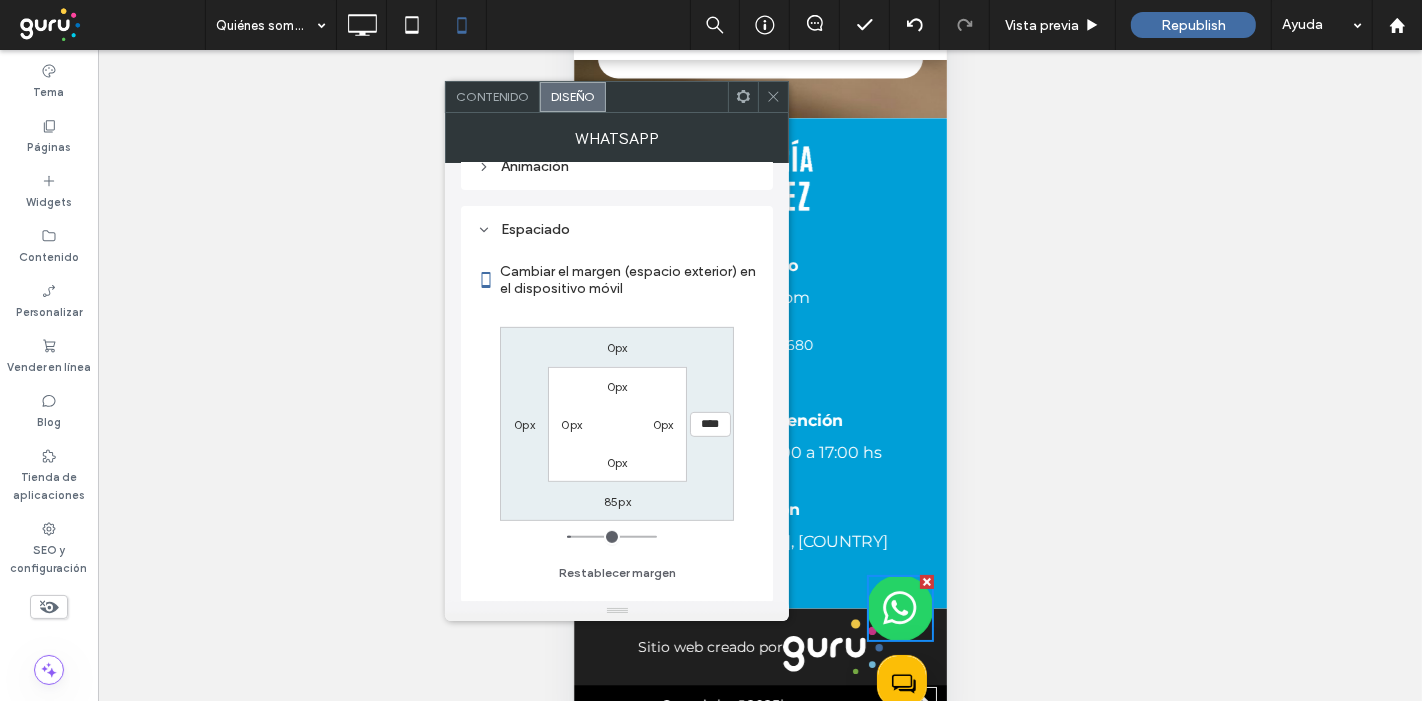 type on "**" 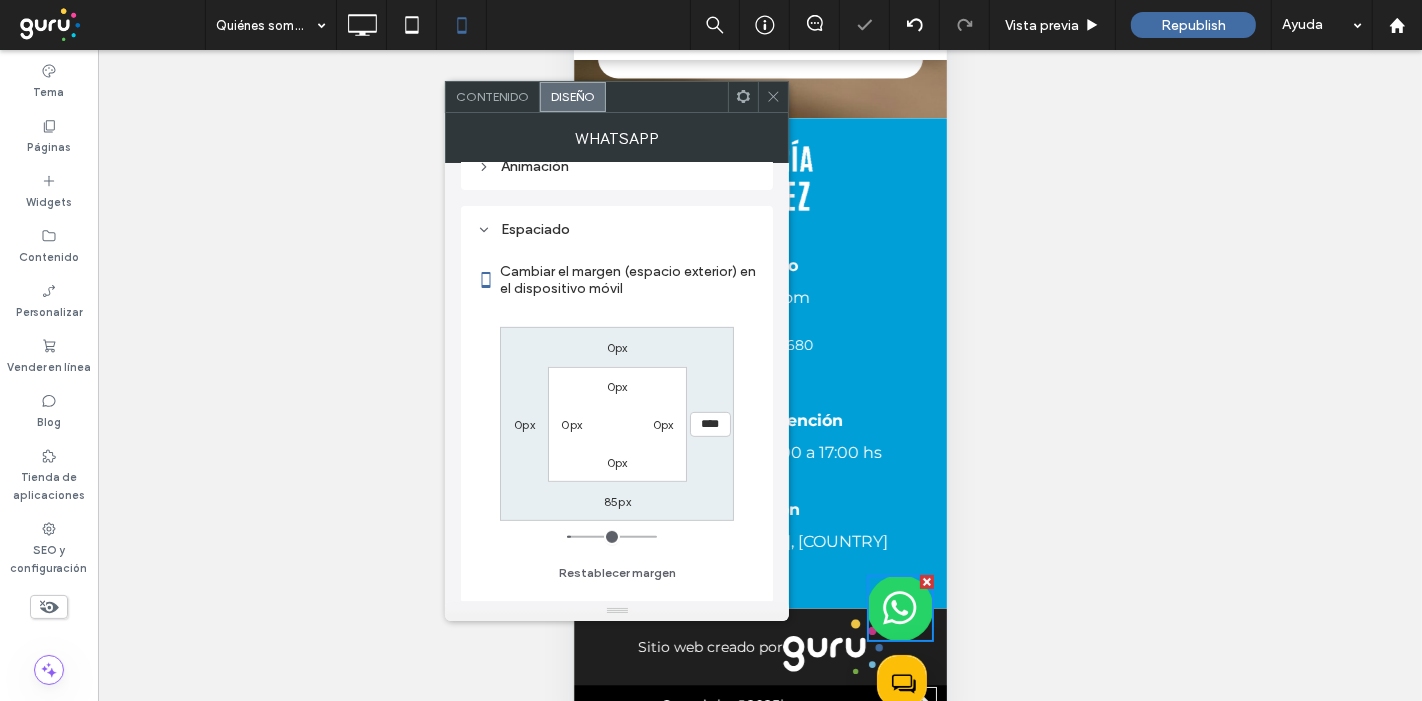 click at bounding box center [773, 97] 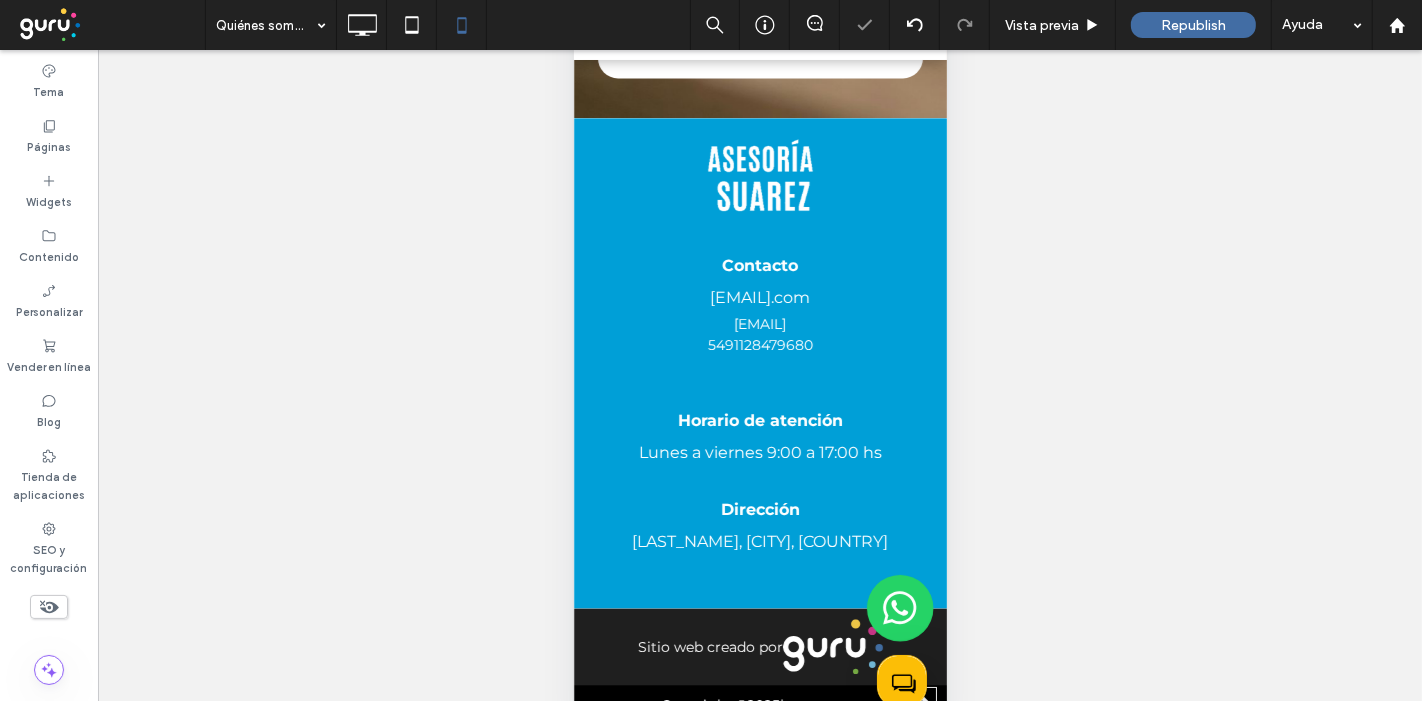 scroll, scrollTop: 0, scrollLeft: 0, axis: both 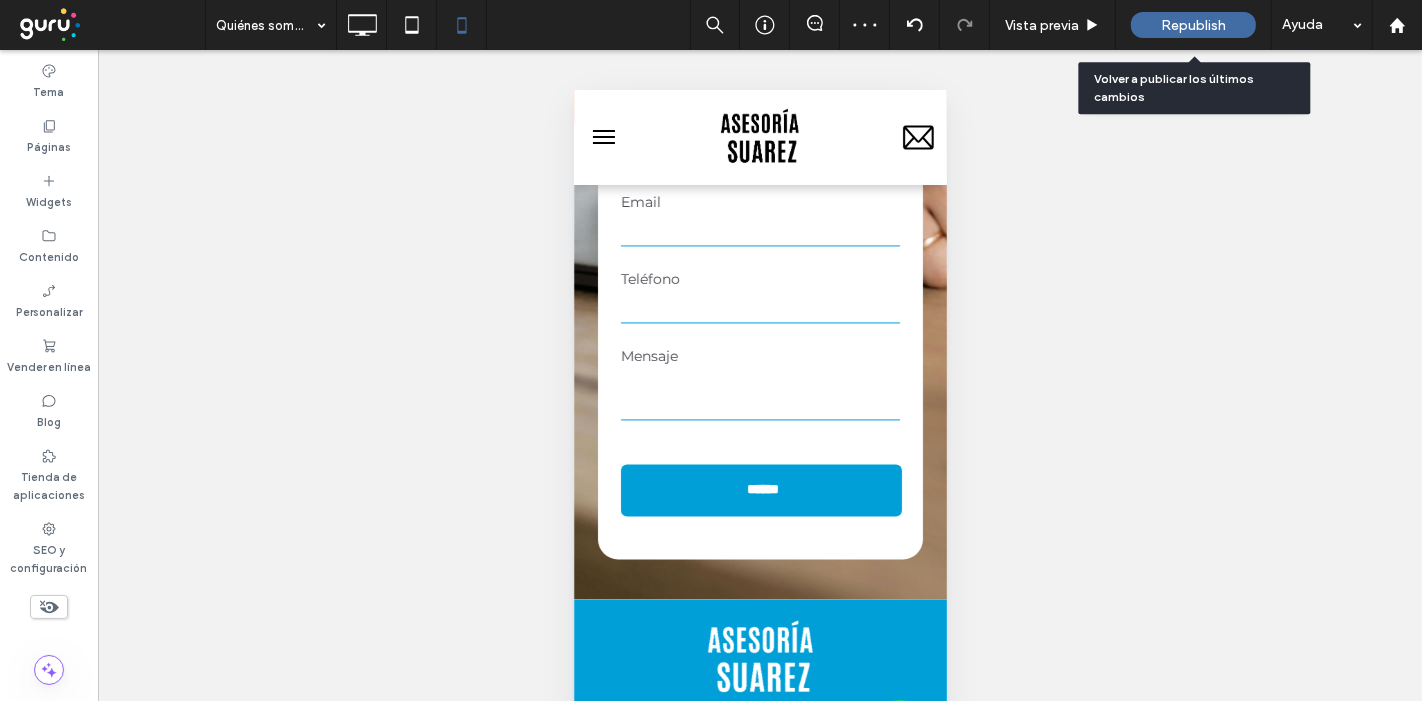 click on "Republish" at bounding box center [1193, 25] 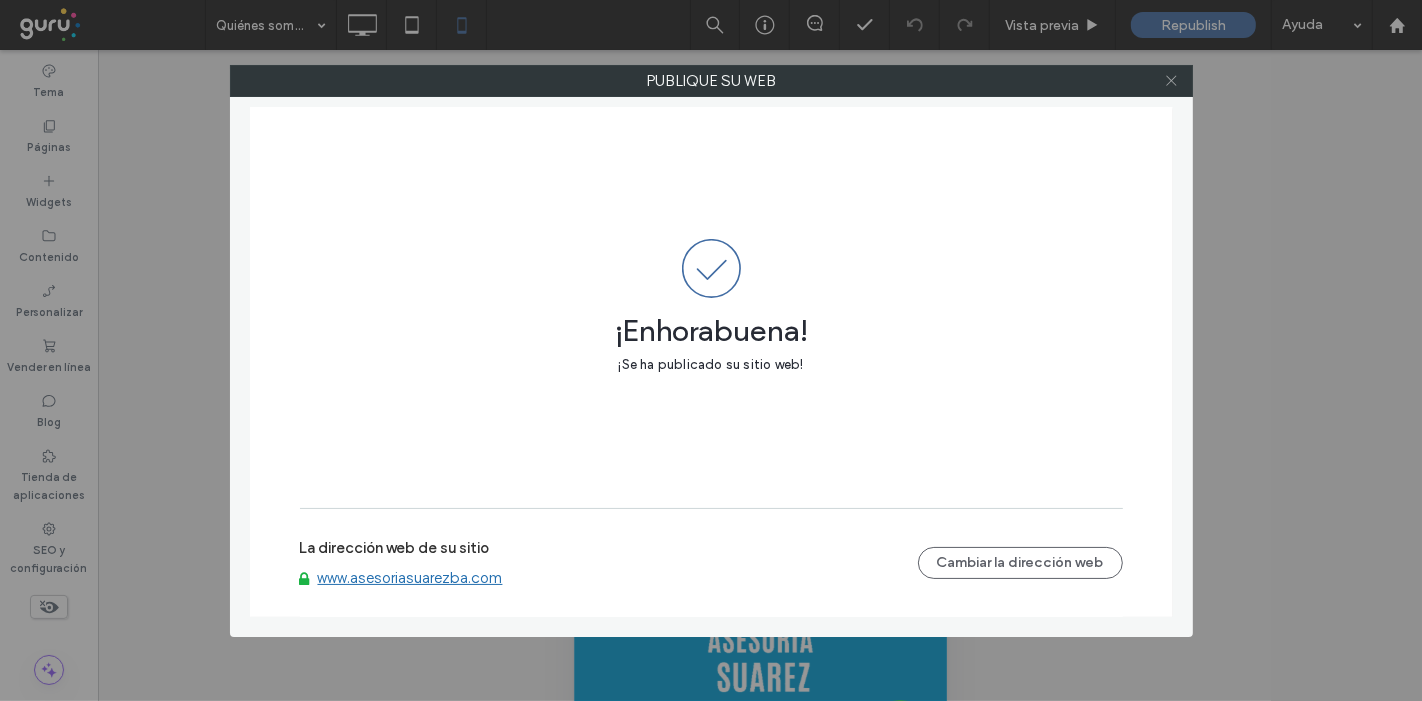 click at bounding box center (1171, 81) 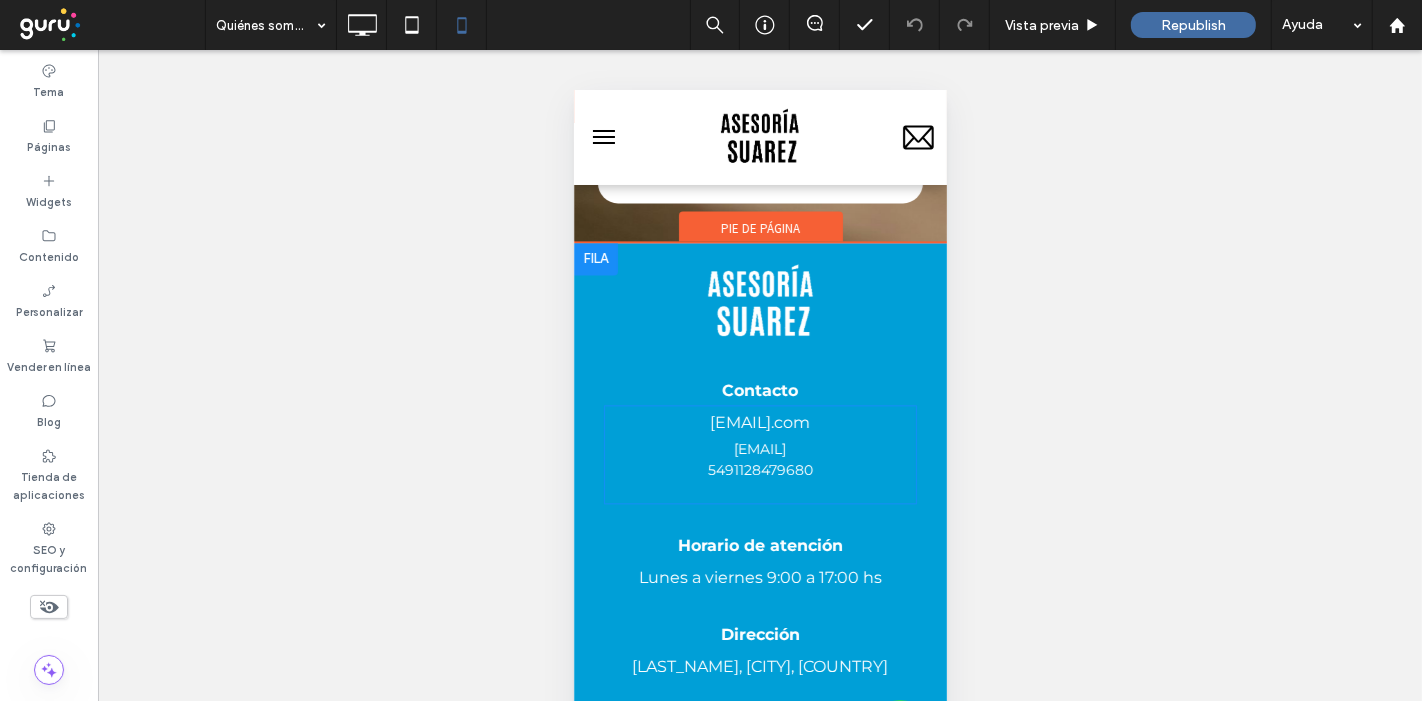 scroll, scrollTop: 3891, scrollLeft: 0, axis: vertical 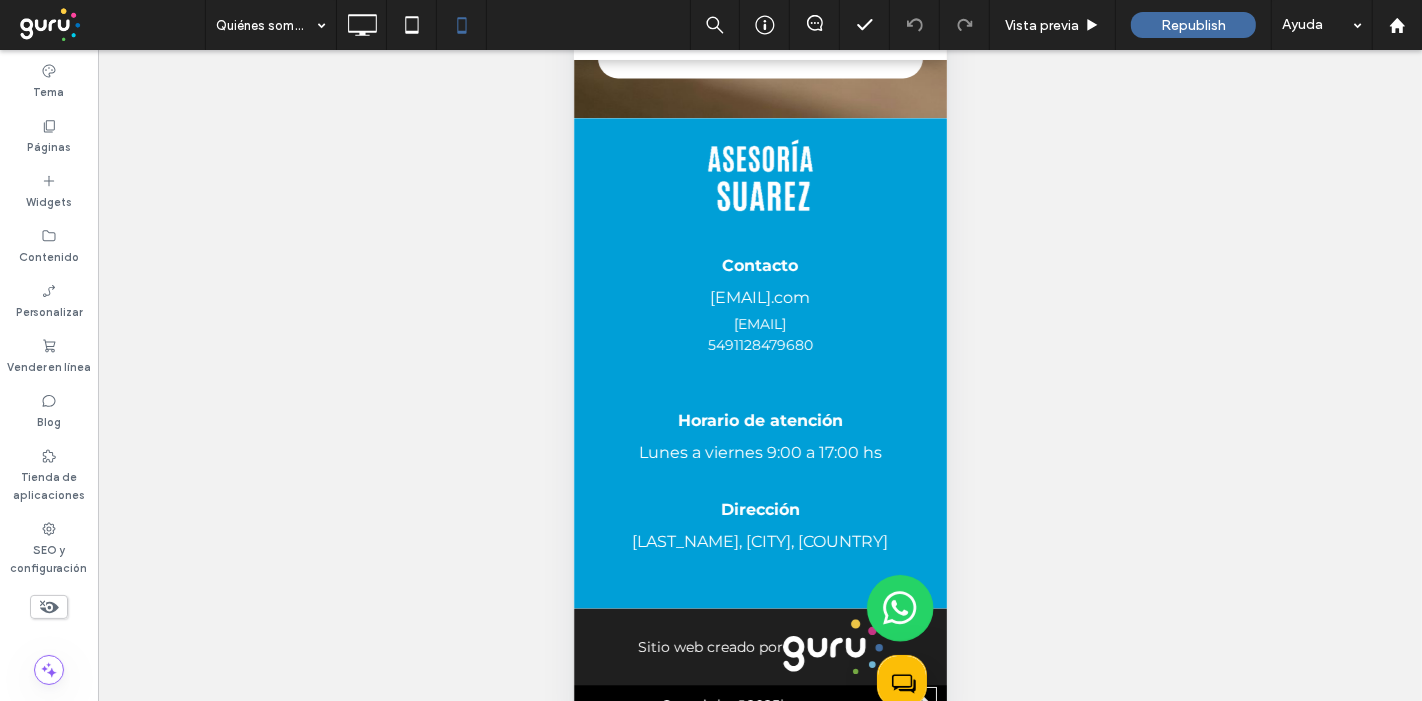 click 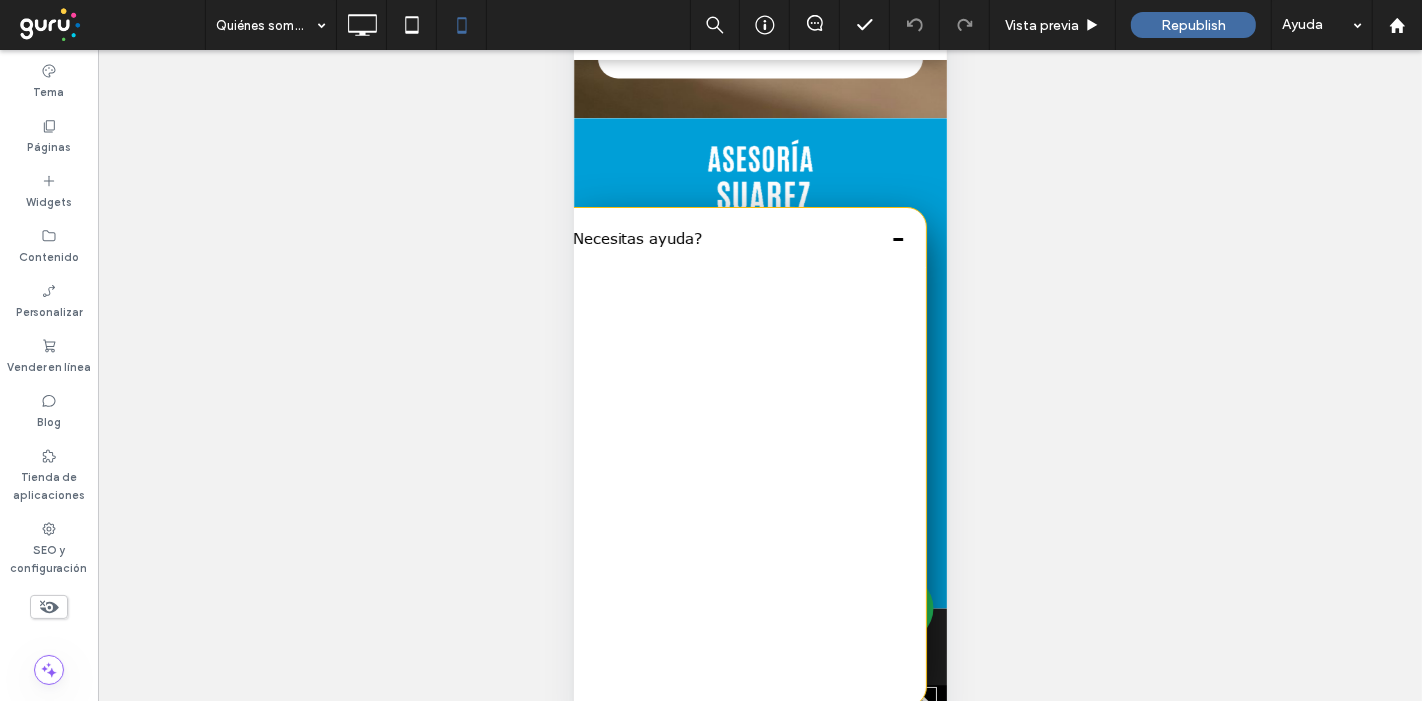 click on "-" at bounding box center [897, 237] 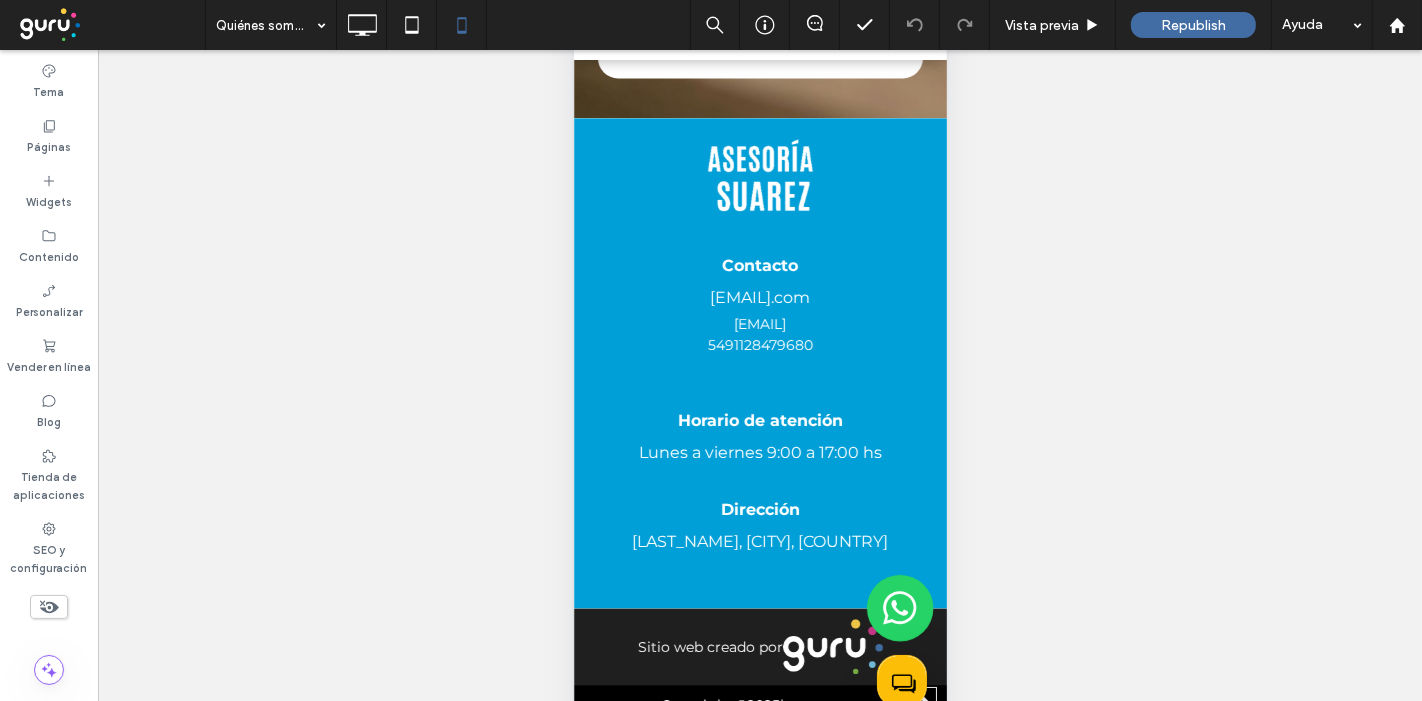 click at bounding box center [110, 25] 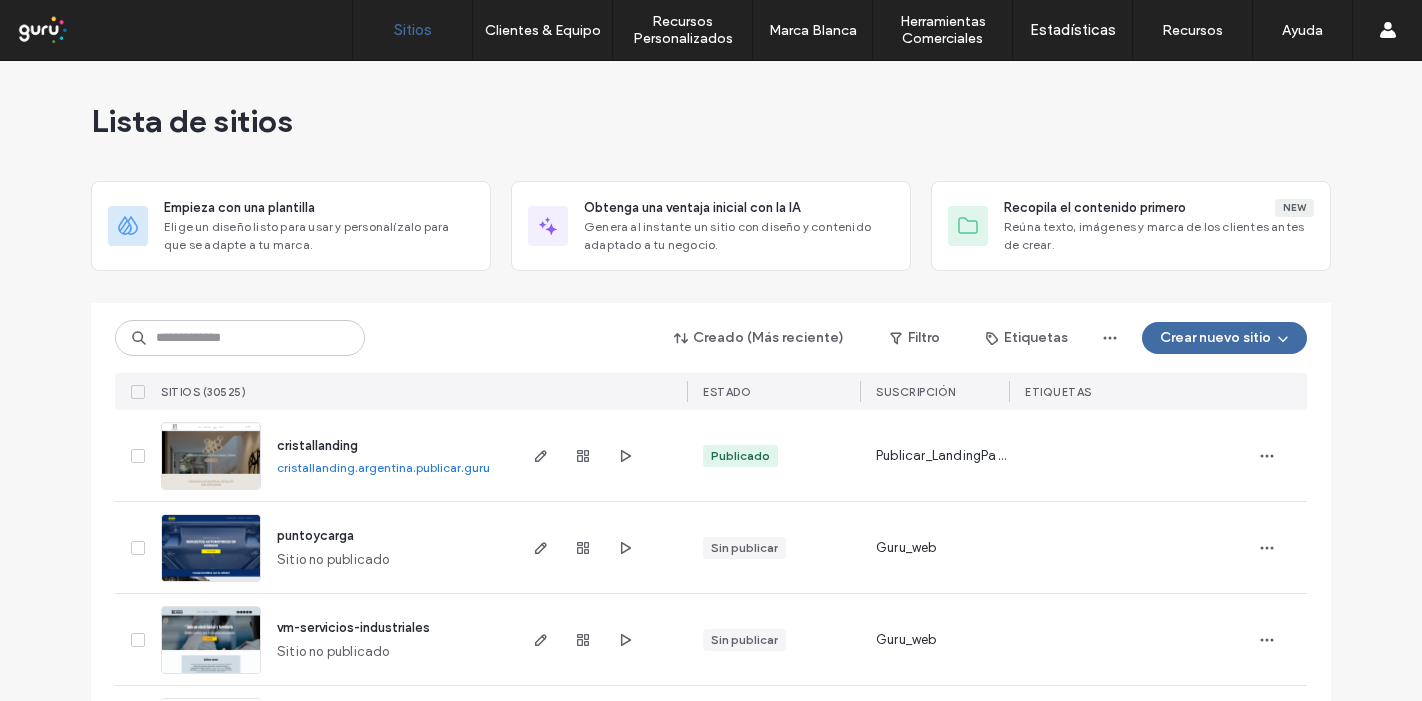 scroll, scrollTop: 0, scrollLeft: 0, axis: both 